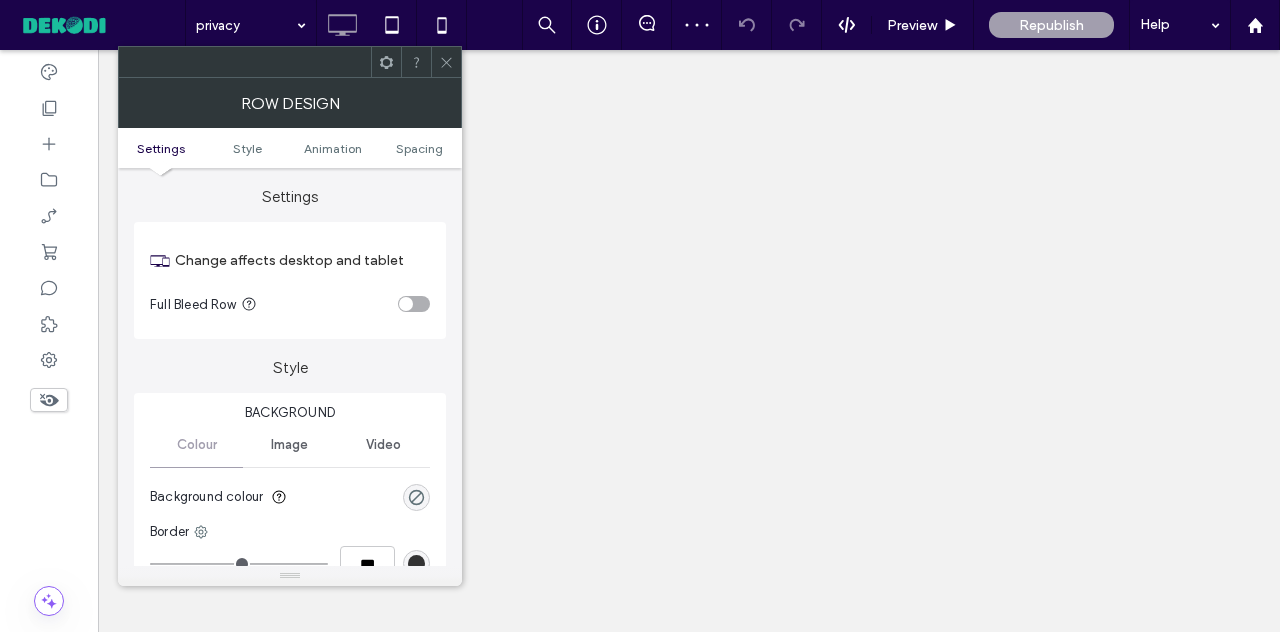 scroll, scrollTop: 0, scrollLeft: 0, axis: both 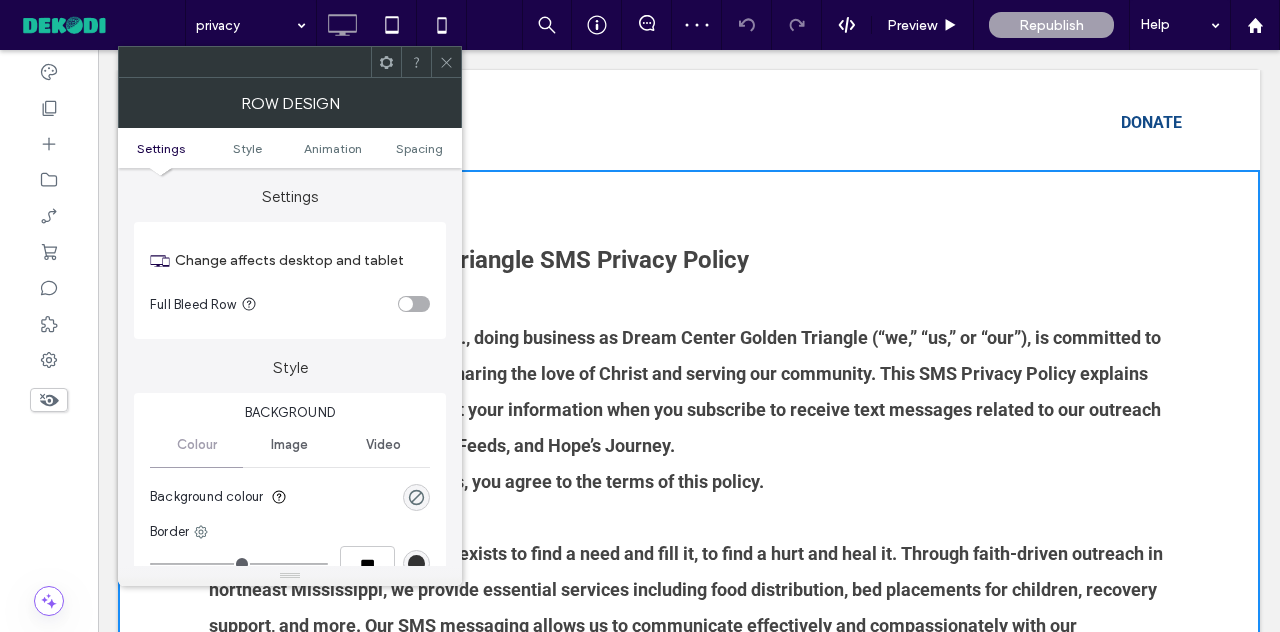 click at bounding box center (446, 62) 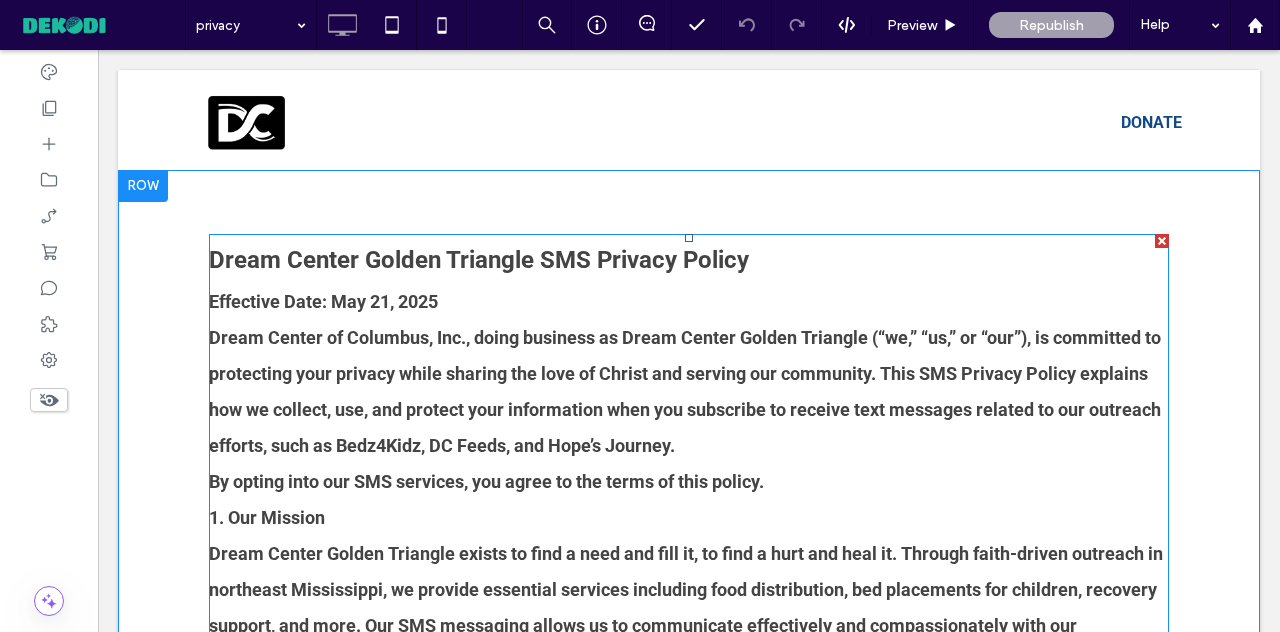 click on "Dream Center Golden Triangle SMS Privacy Policy" at bounding box center (479, 260) 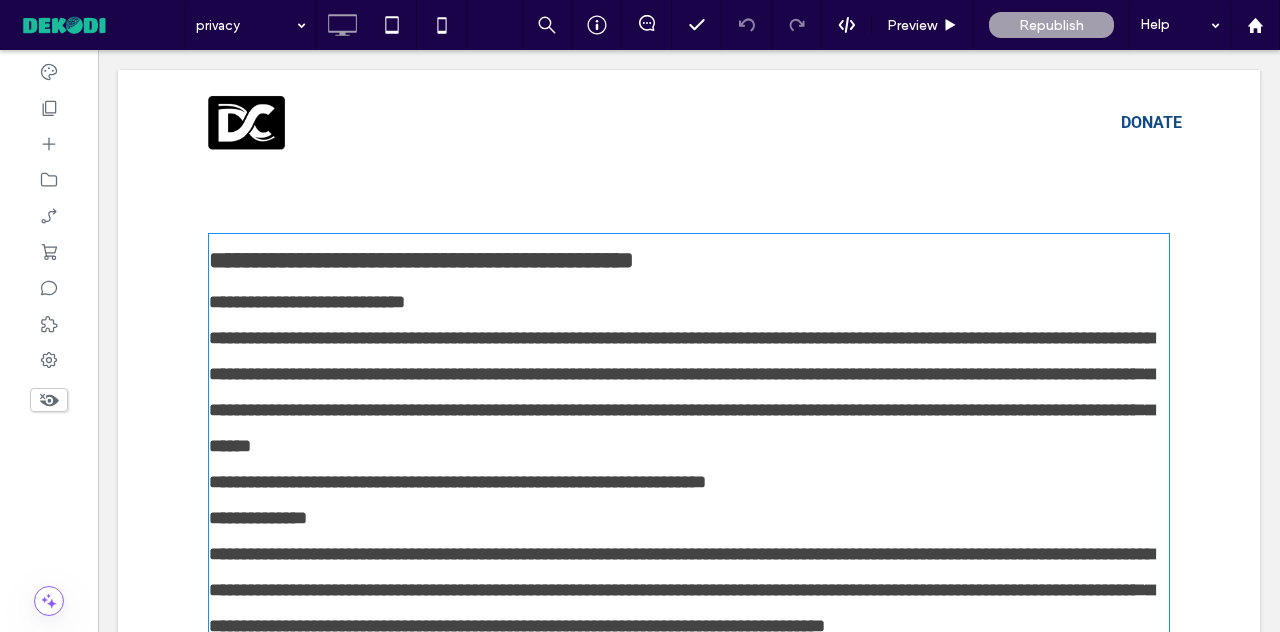 type on "******" 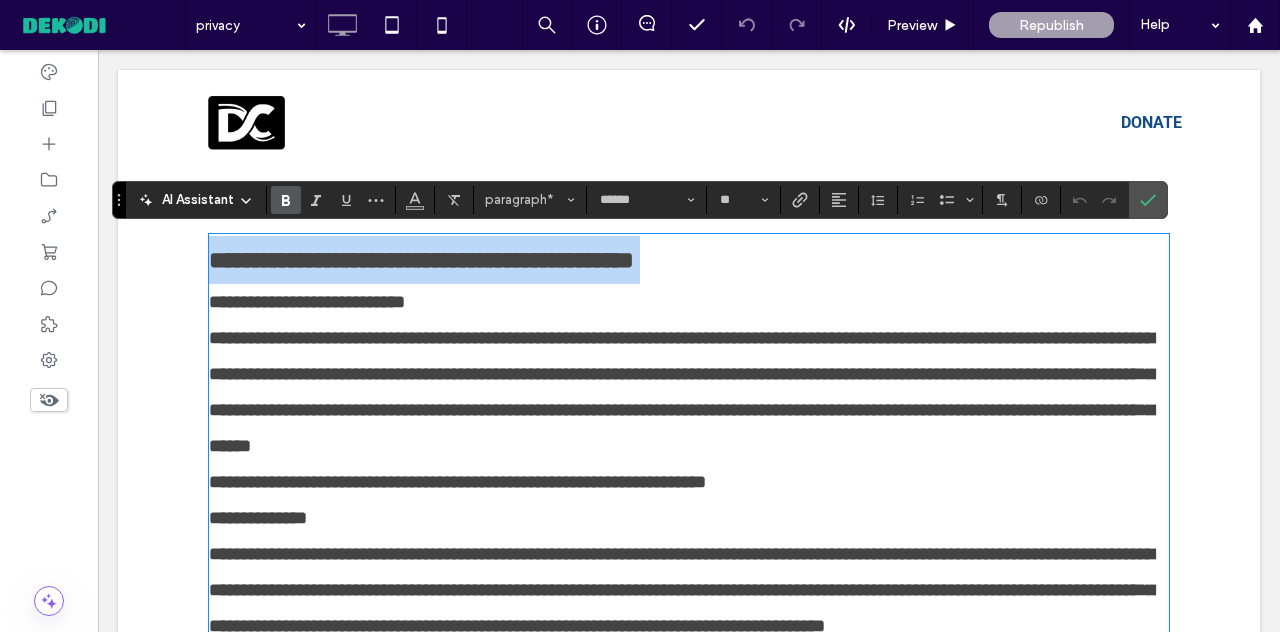 click on "**********" at bounding box center (421, 260) 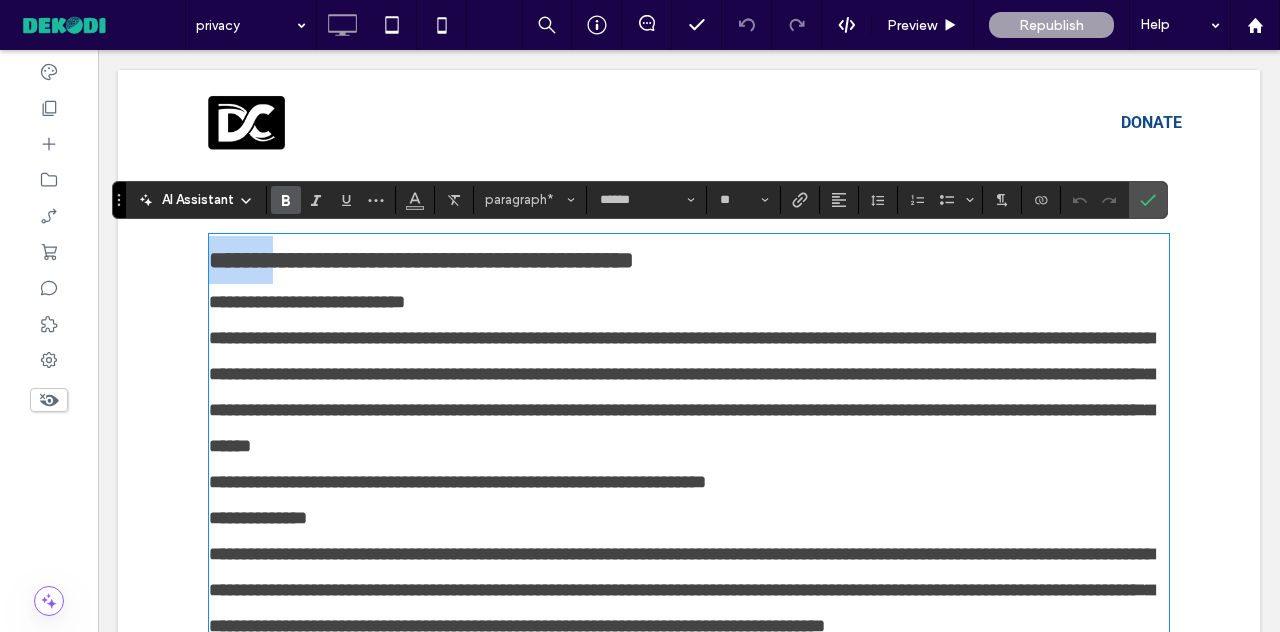 click on "**********" at bounding box center [689, 260] 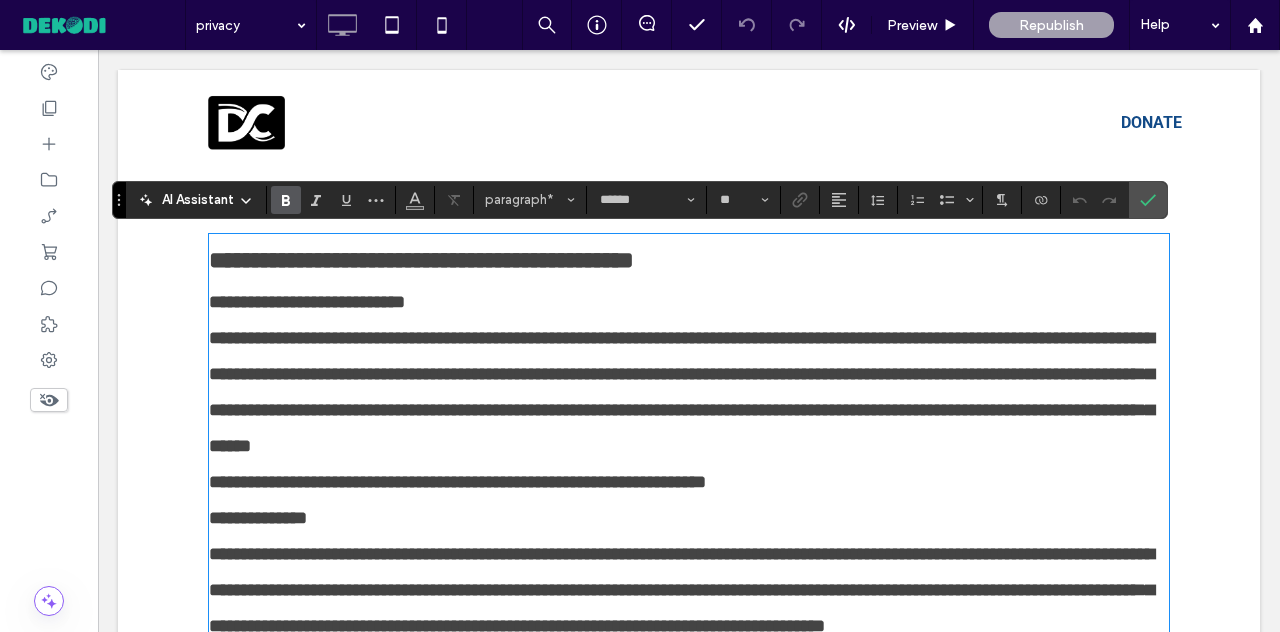 click on "**********" at bounding box center [689, 260] 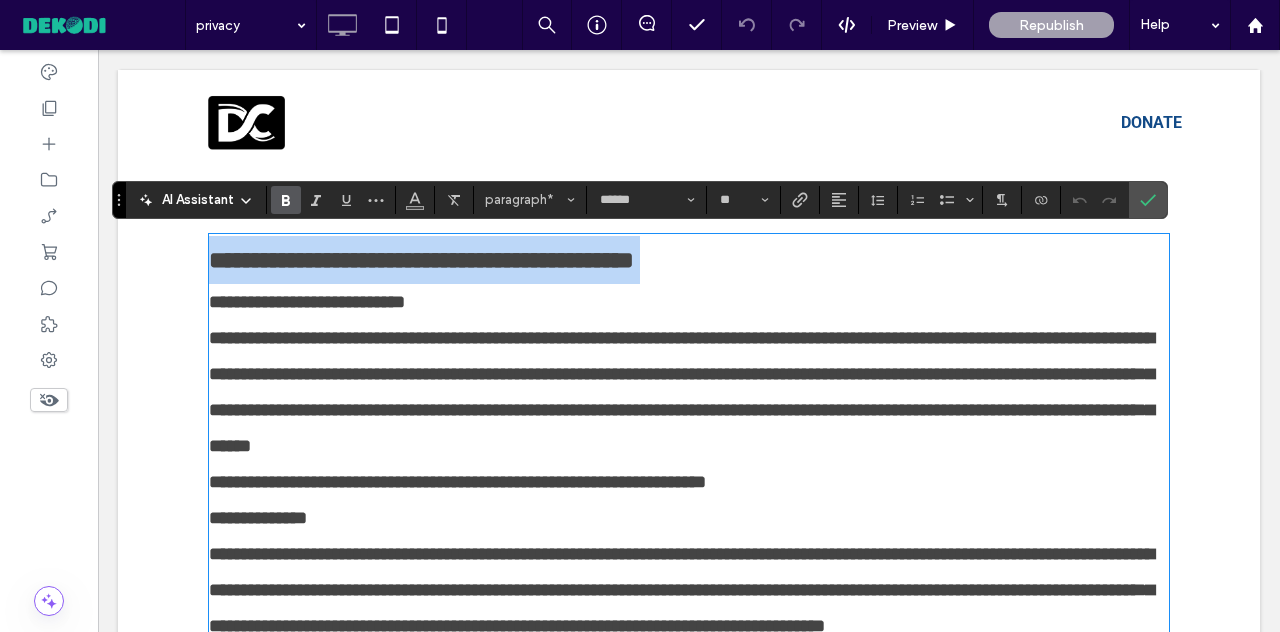 click on "**********" at bounding box center (689, 260) 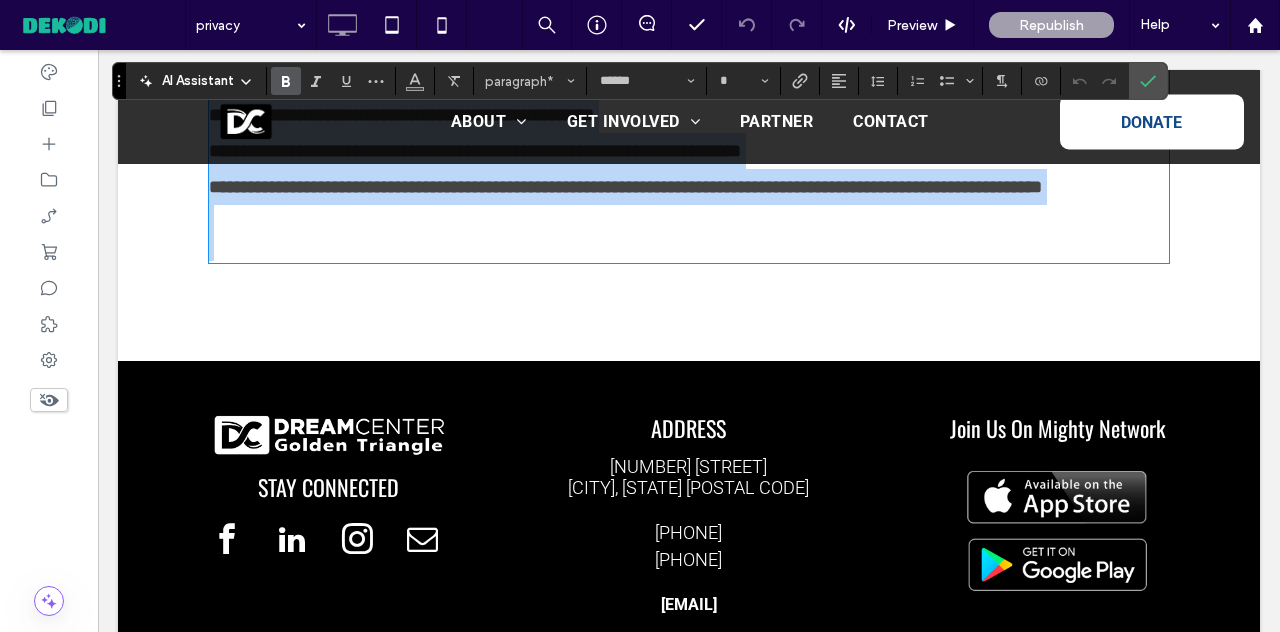 scroll, scrollTop: 2175, scrollLeft: 0, axis: vertical 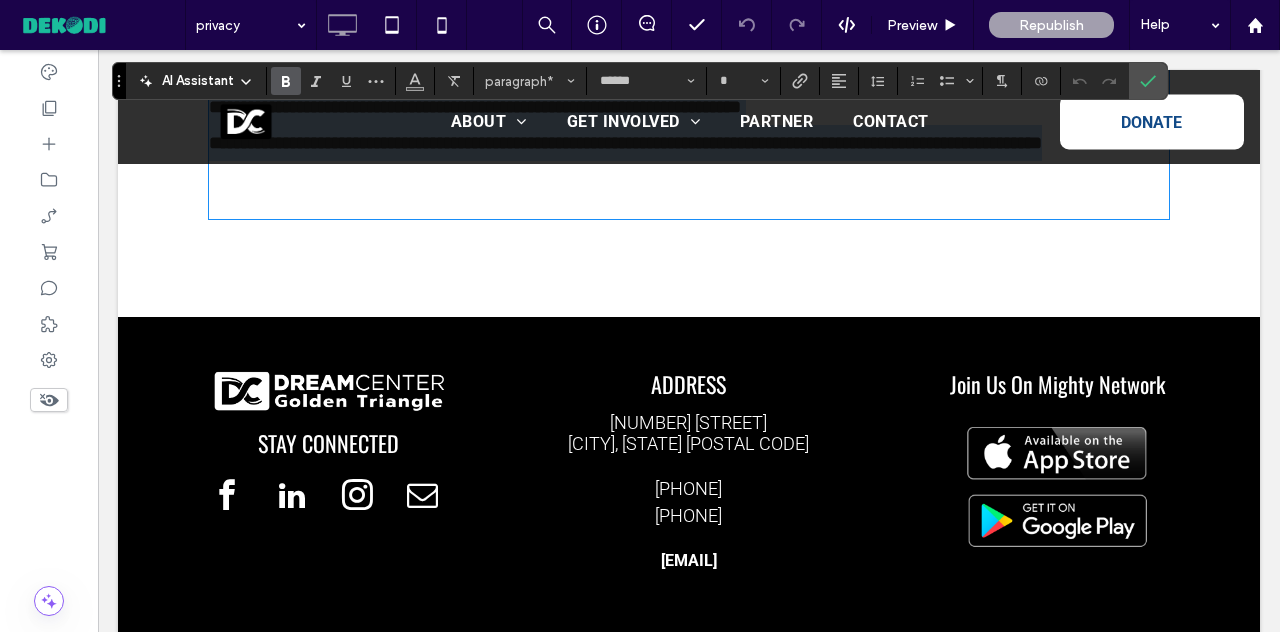 drag, startPoint x: 208, startPoint y: 261, endPoint x: 994, endPoint y: 293, distance: 786.6511 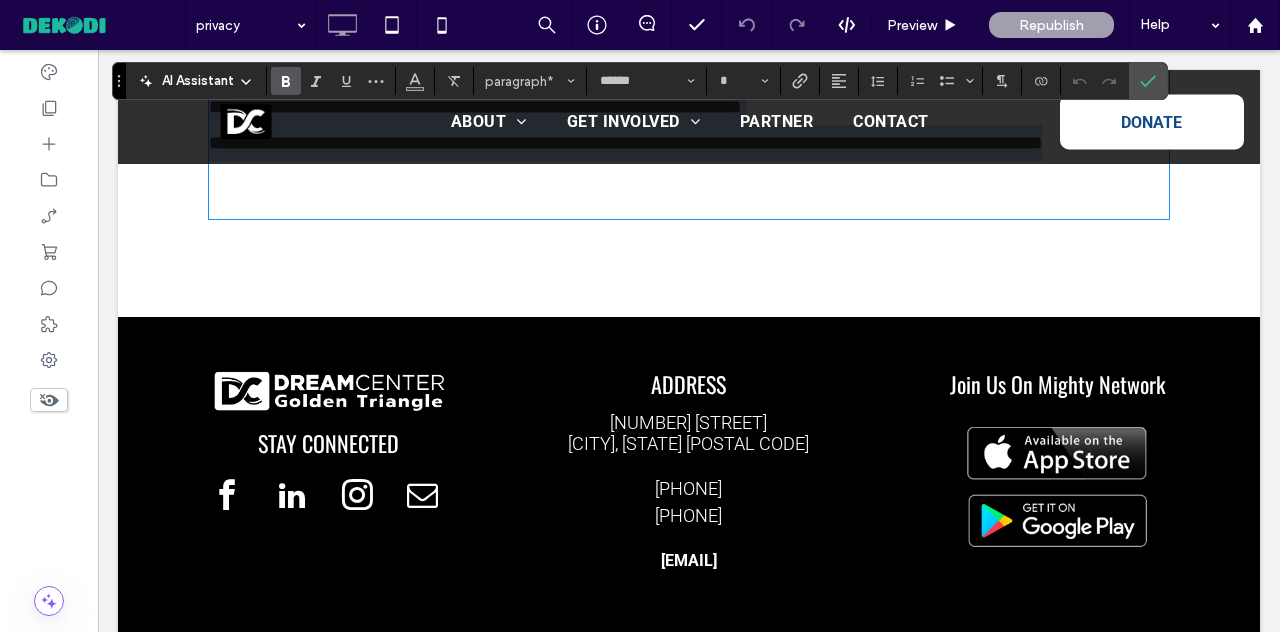 click on "**********" at bounding box center [689, -861] 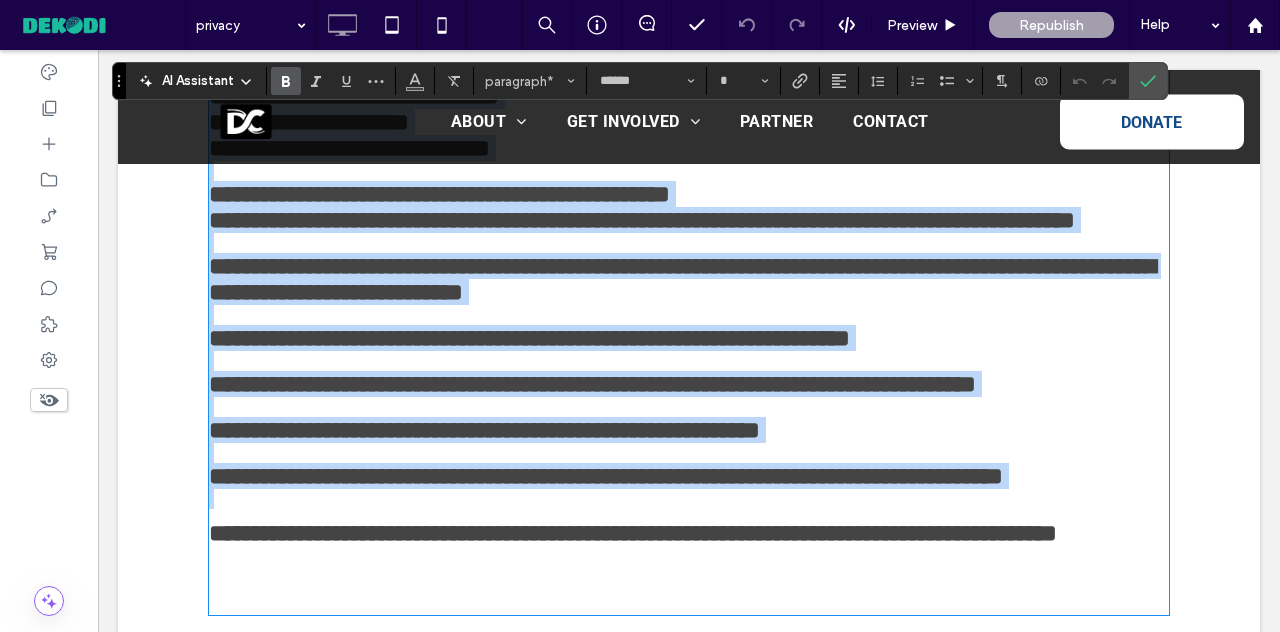 type on "**" 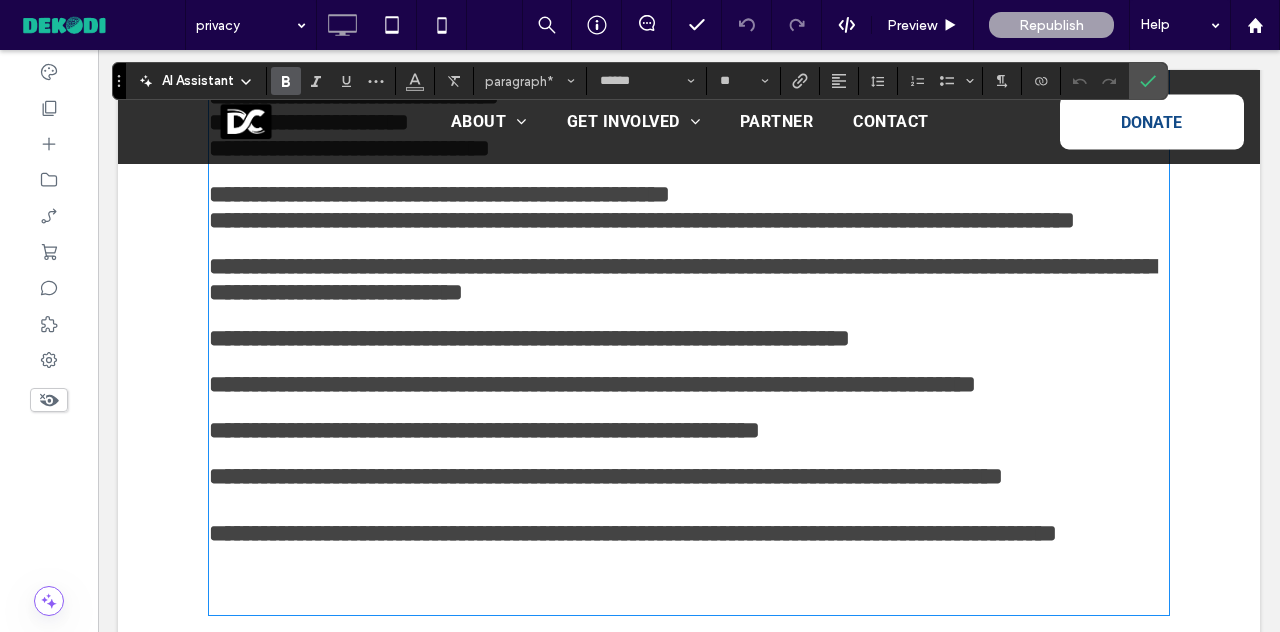 scroll, scrollTop: 2804, scrollLeft: 0, axis: vertical 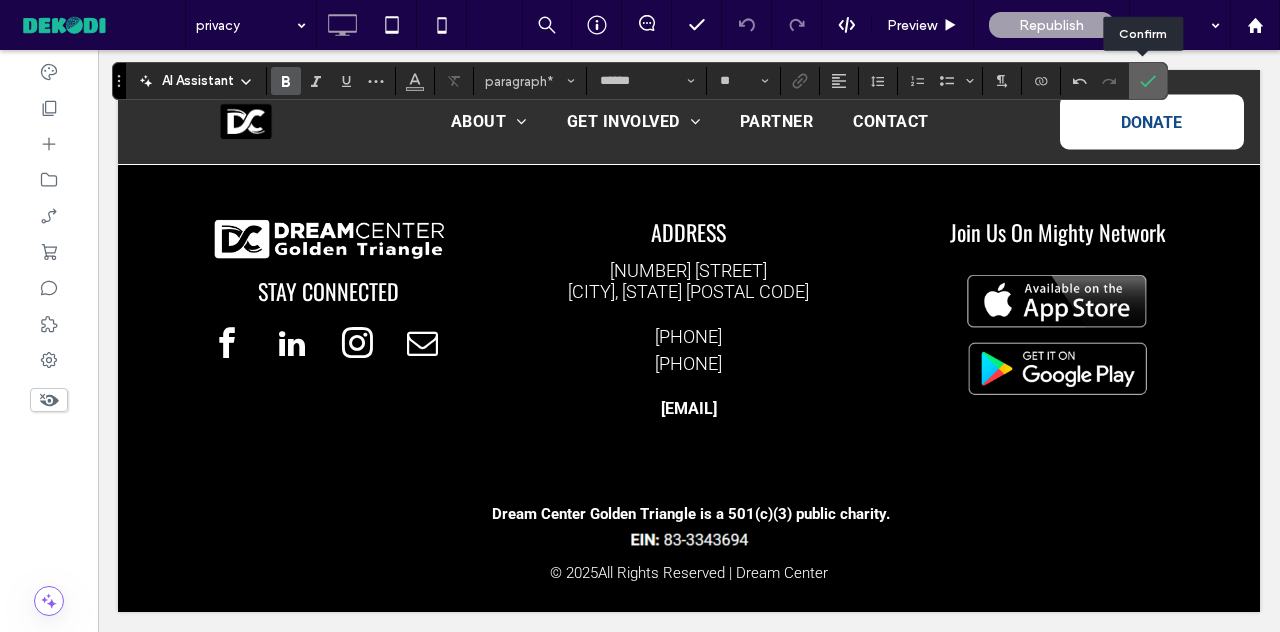 click 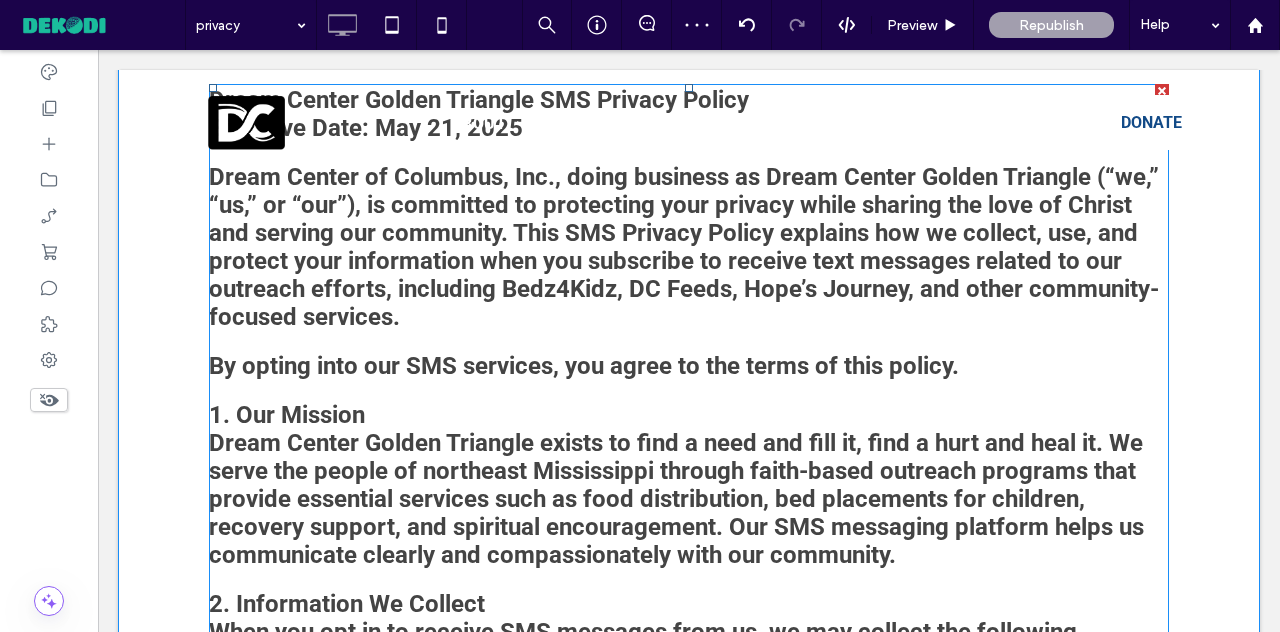scroll, scrollTop: 0, scrollLeft: 0, axis: both 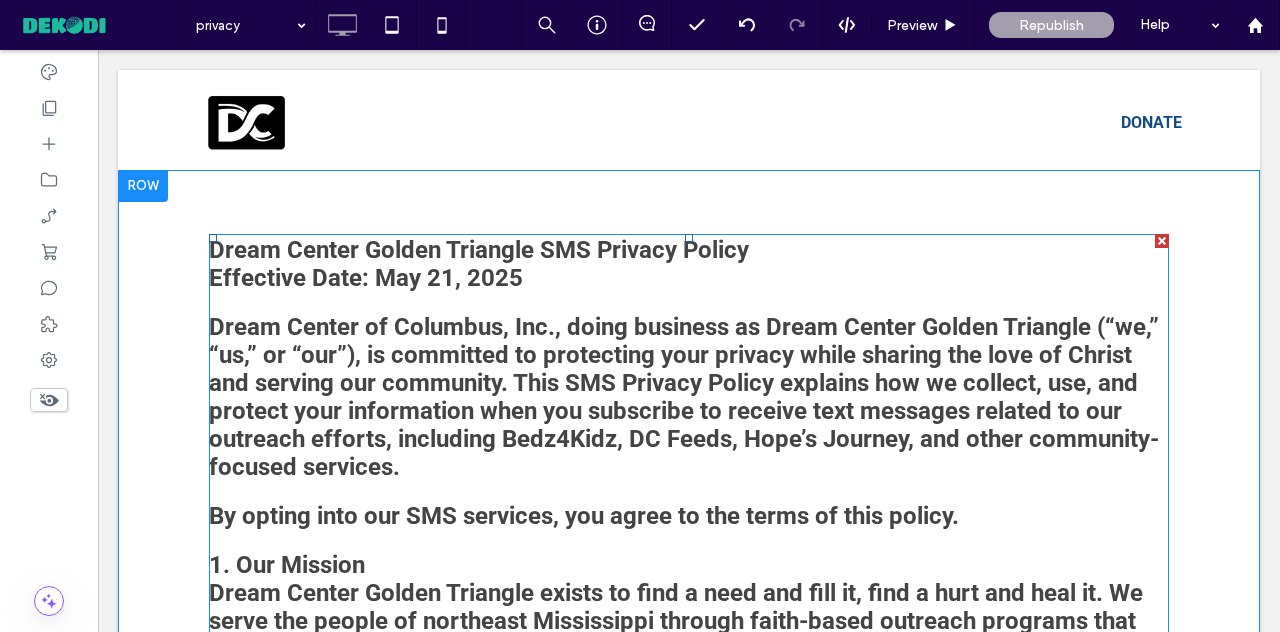 click on "Dream Center Golden Triangle SMS Privacy Policy" at bounding box center [479, 250] 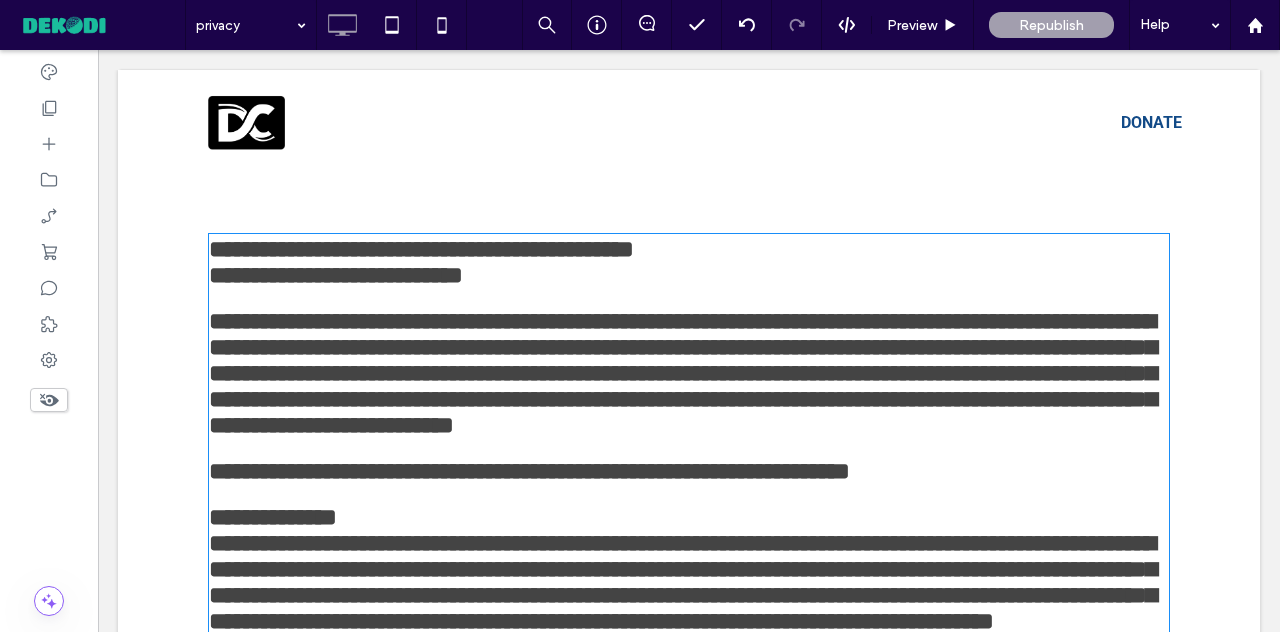 click on "**********" at bounding box center (421, 249) 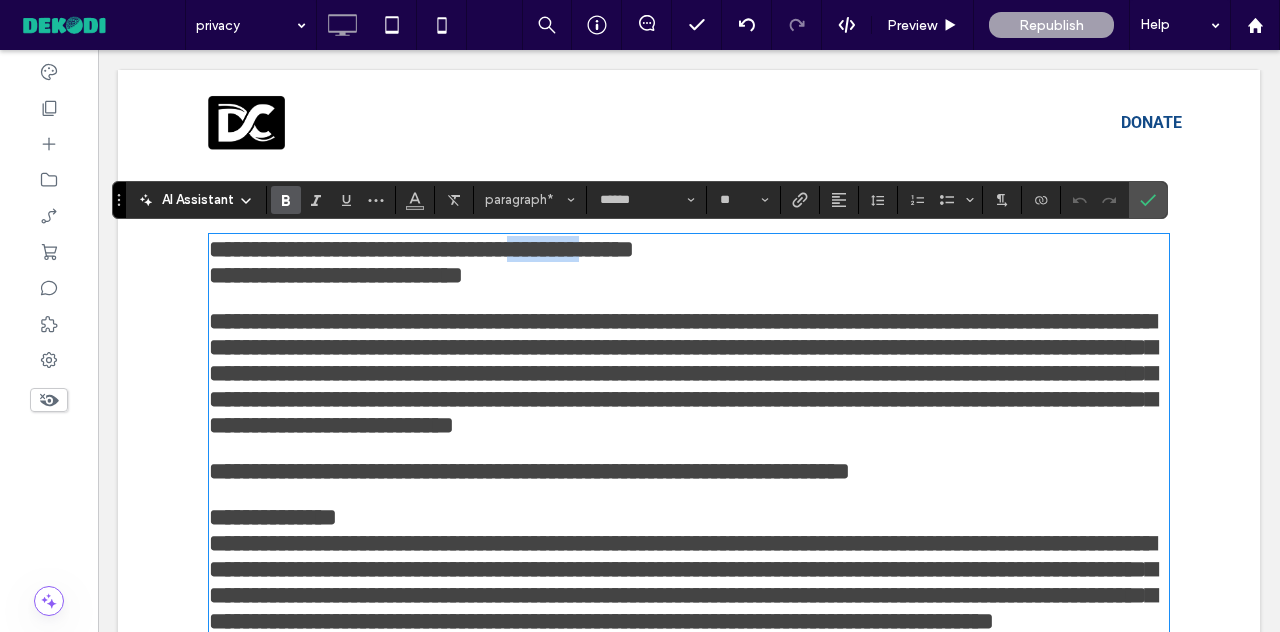 click on "**********" at bounding box center (421, 249) 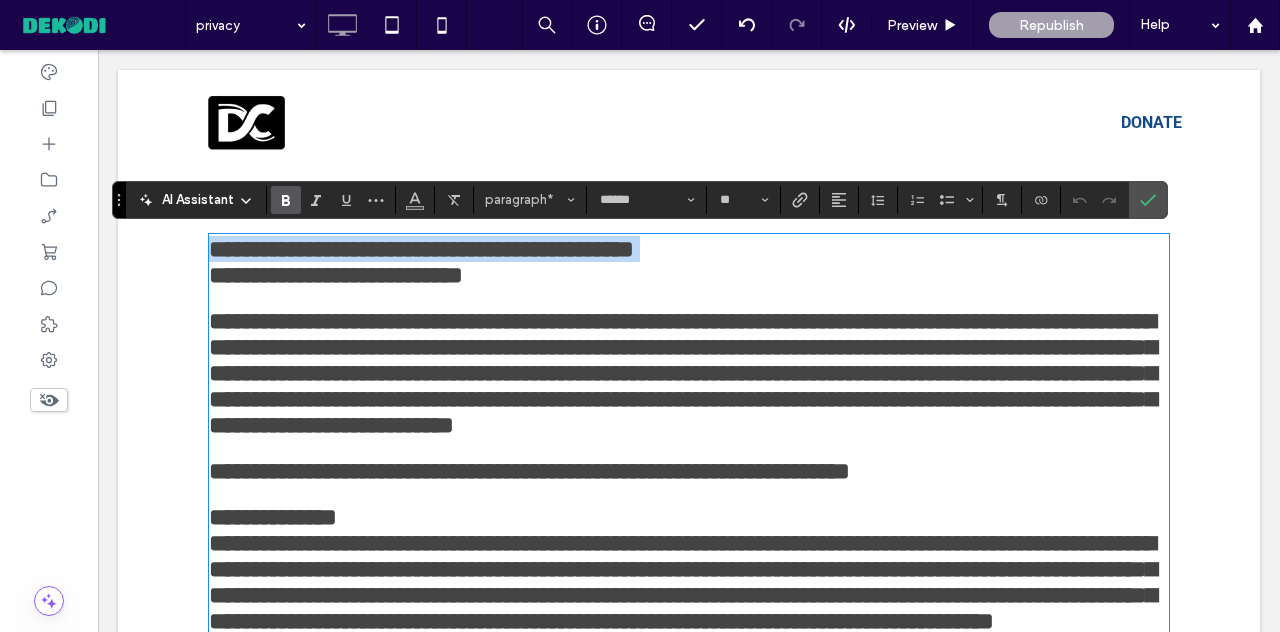 click on "**********" at bounding box center [421, 249] 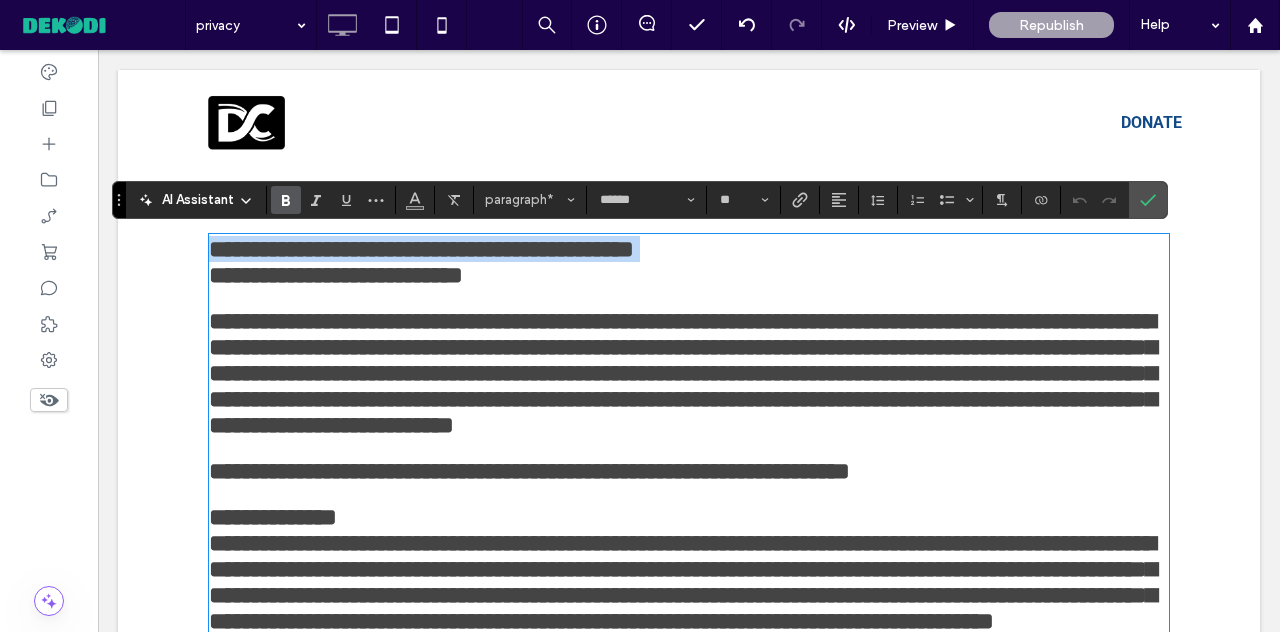 click on "**********" at bounding box center [421, 249] 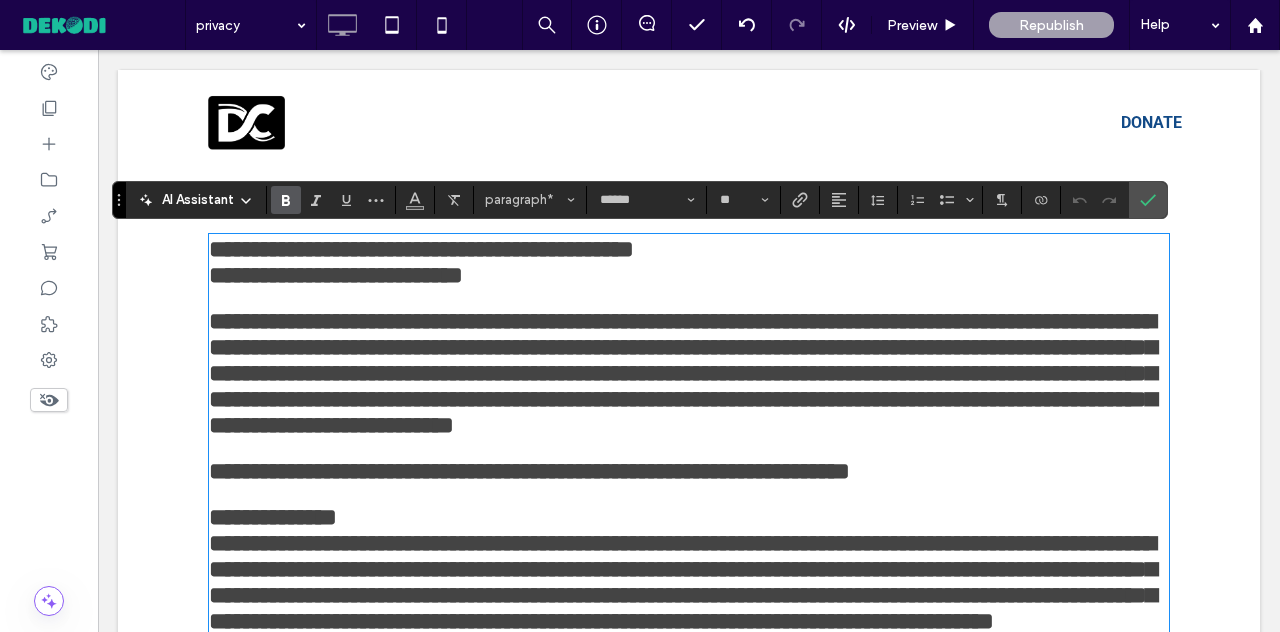 click on "**********" at bounding box center [689, 275] 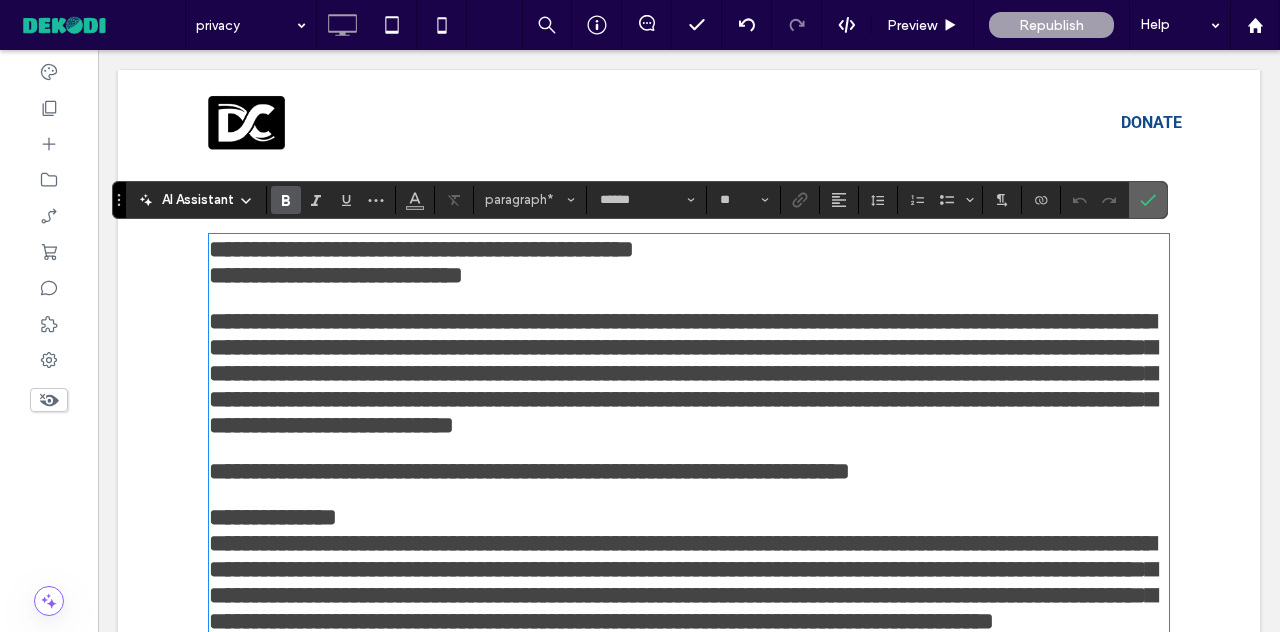 click 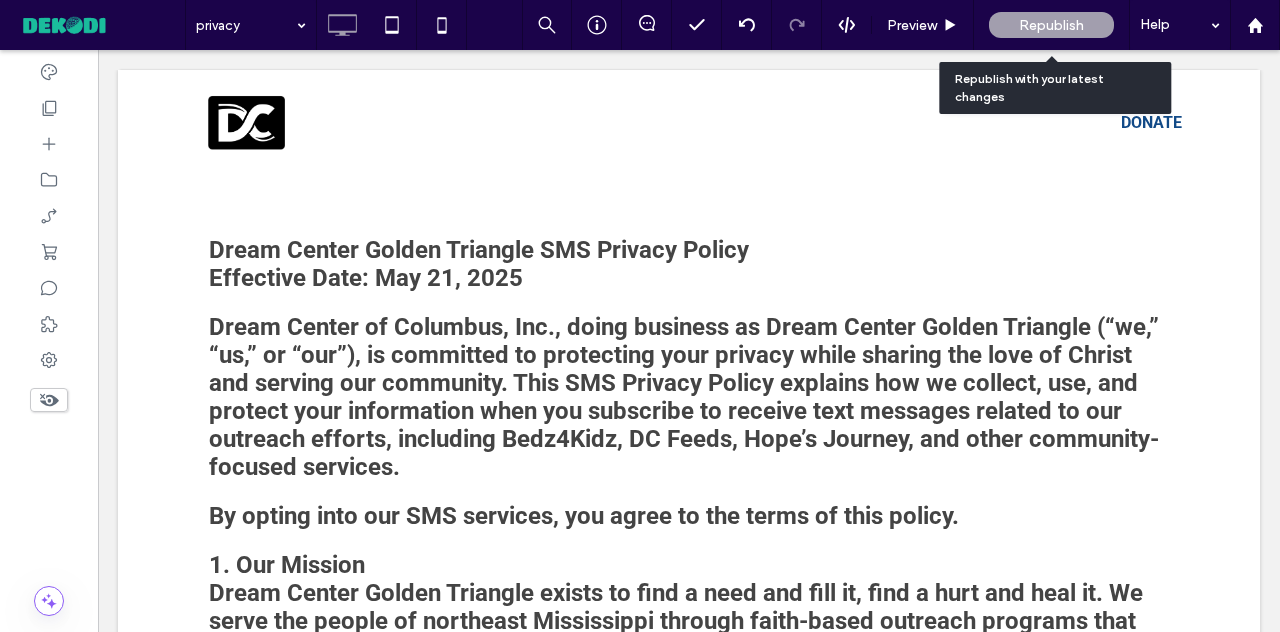 click on "Republish" at bounding box center [1051, 25] 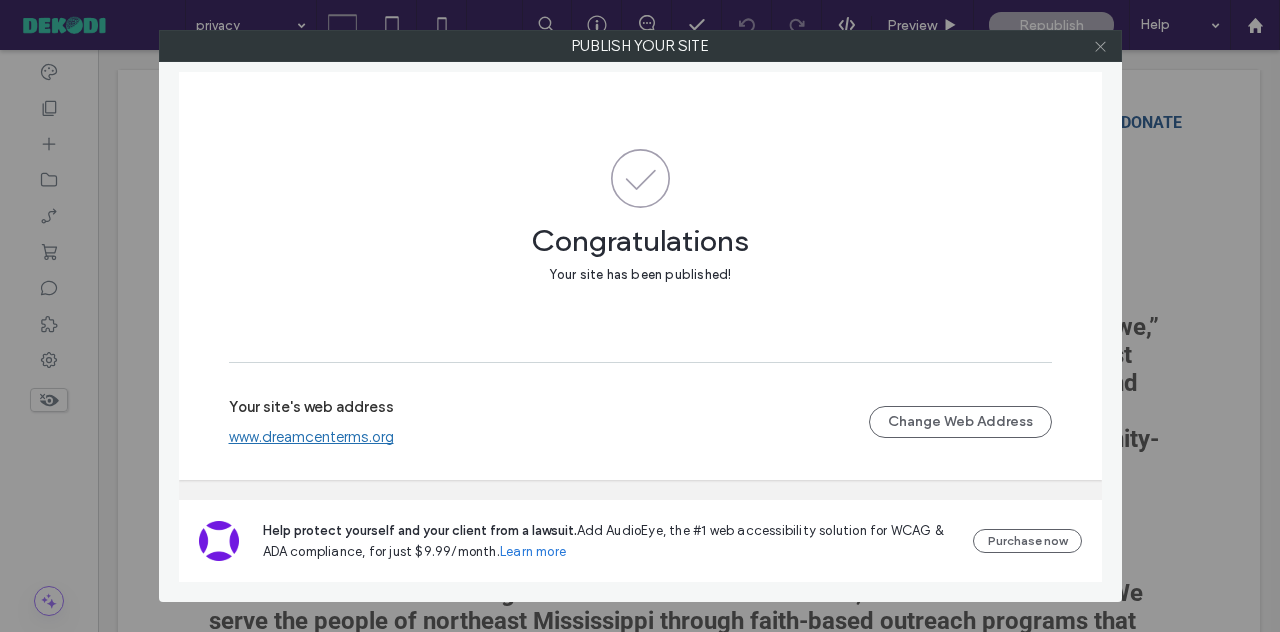 click 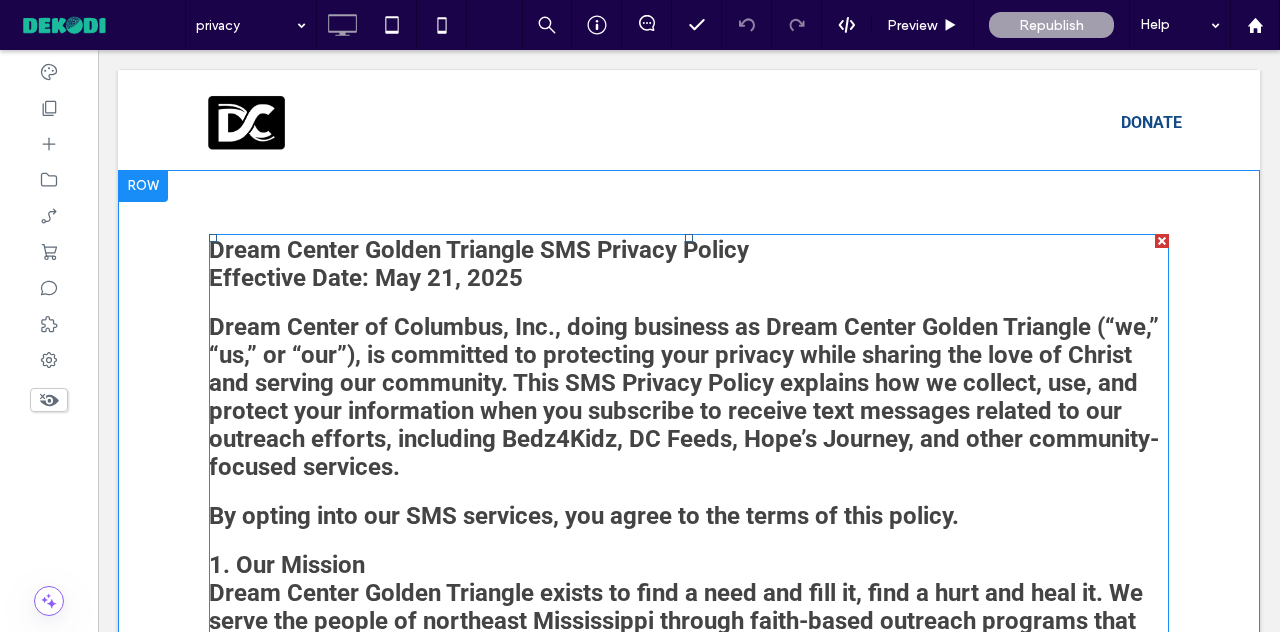 click on "Dream Center Golden Triangle SMS Privacy Policy" at bounding box center [479, 250] 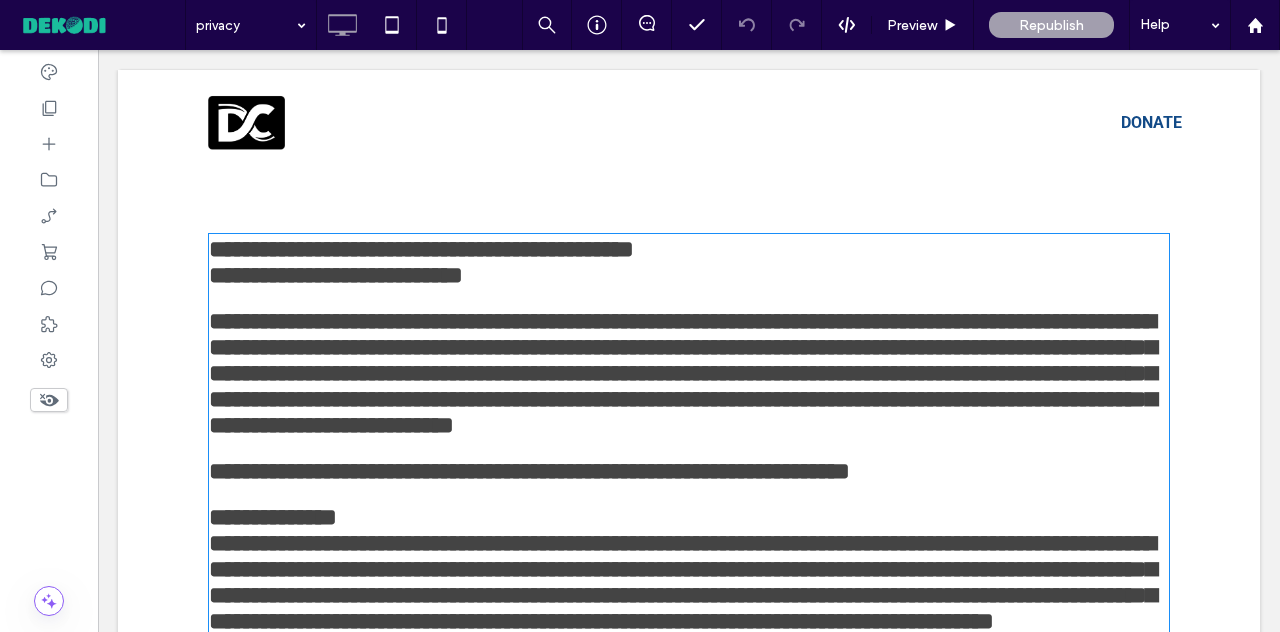 type on "******" 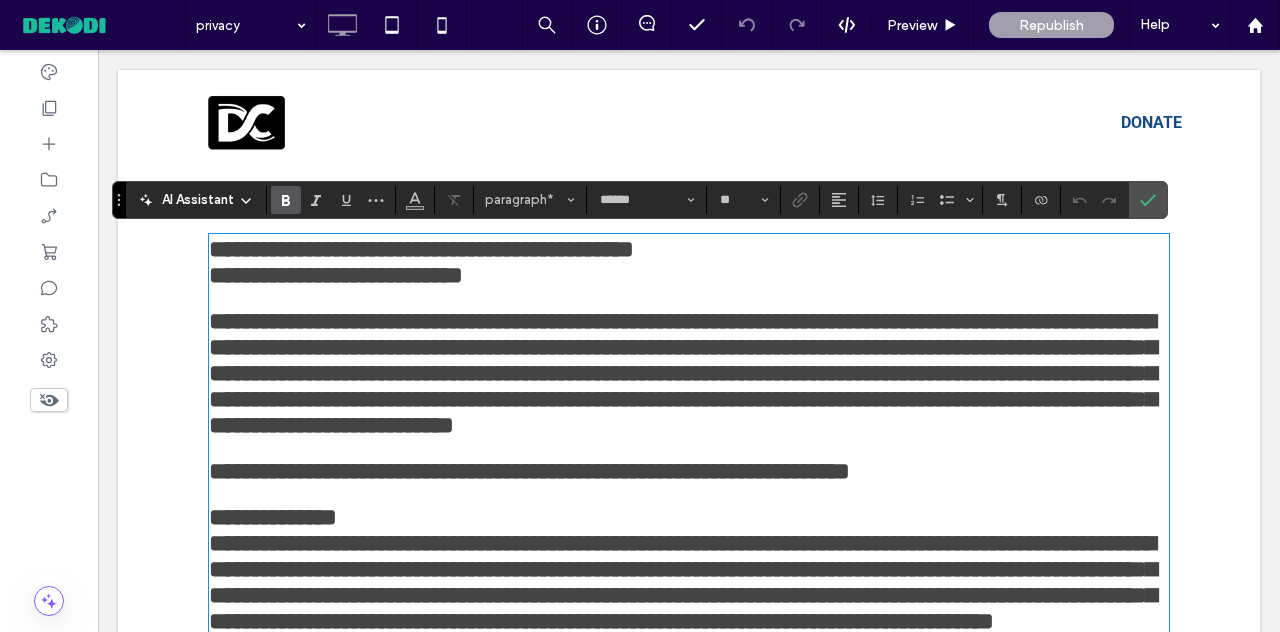 click on "**********" at bounding box center [421, 249] 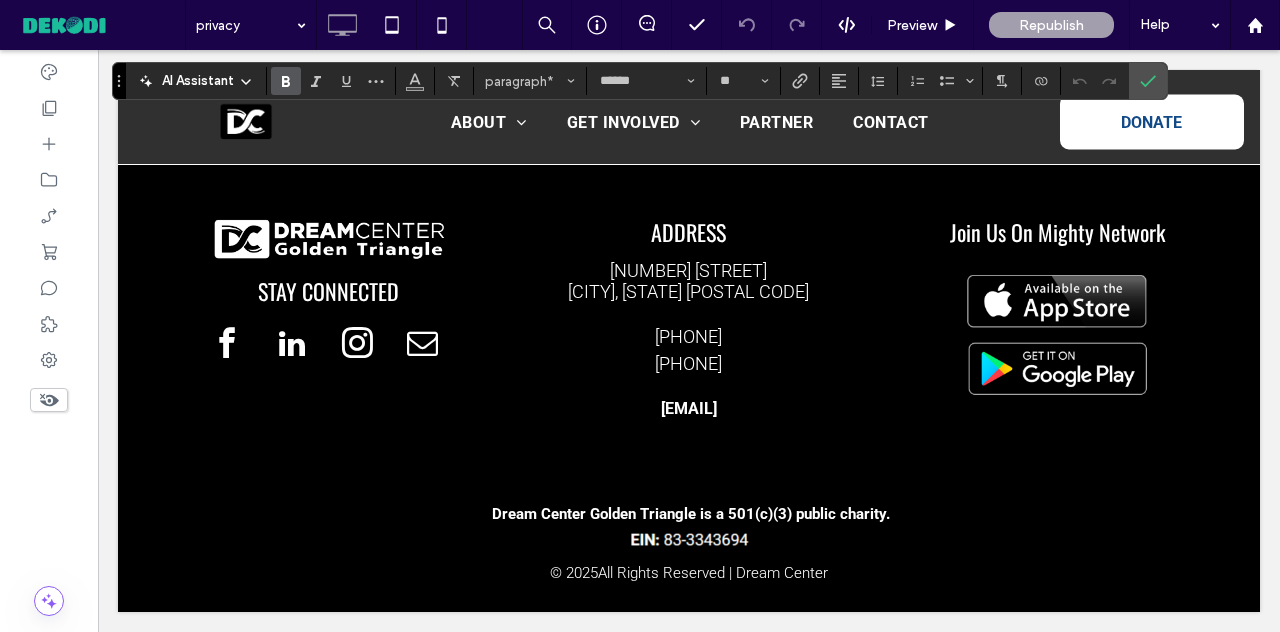 scroll, scrollTop: 3007, scrollLeft: 0, axis: vertical 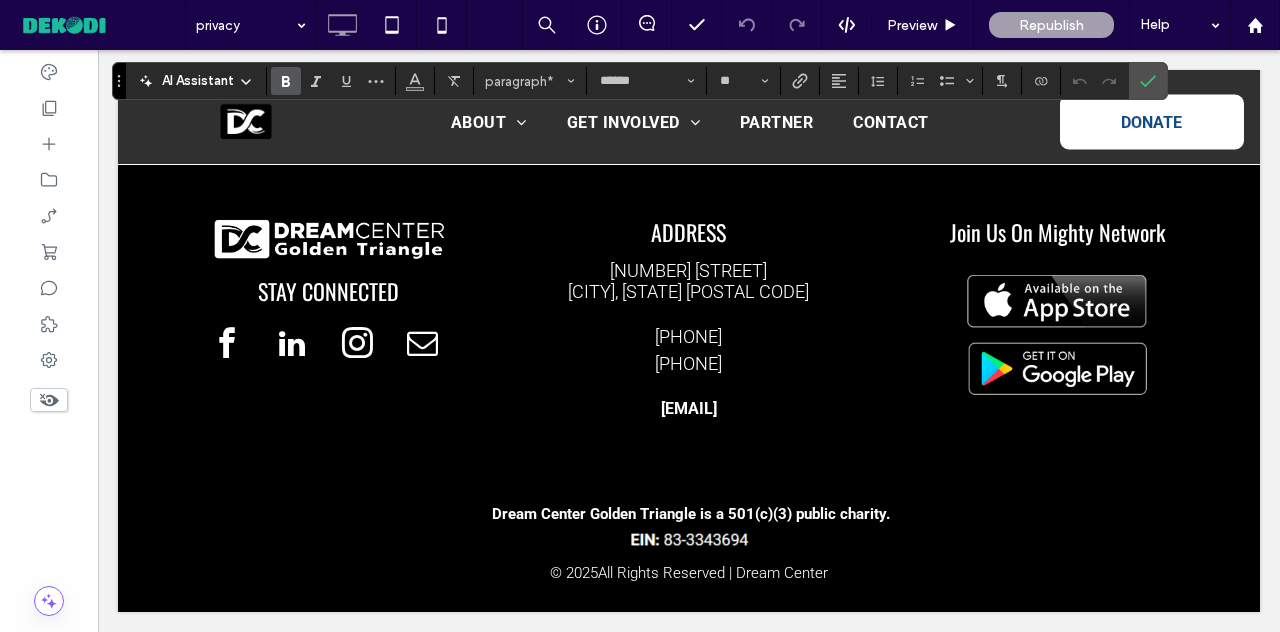 drag, startPoint x: 206, startPoint y: 252, endPoint x: 1279, endPoint y: 632, distance: 1138.3009 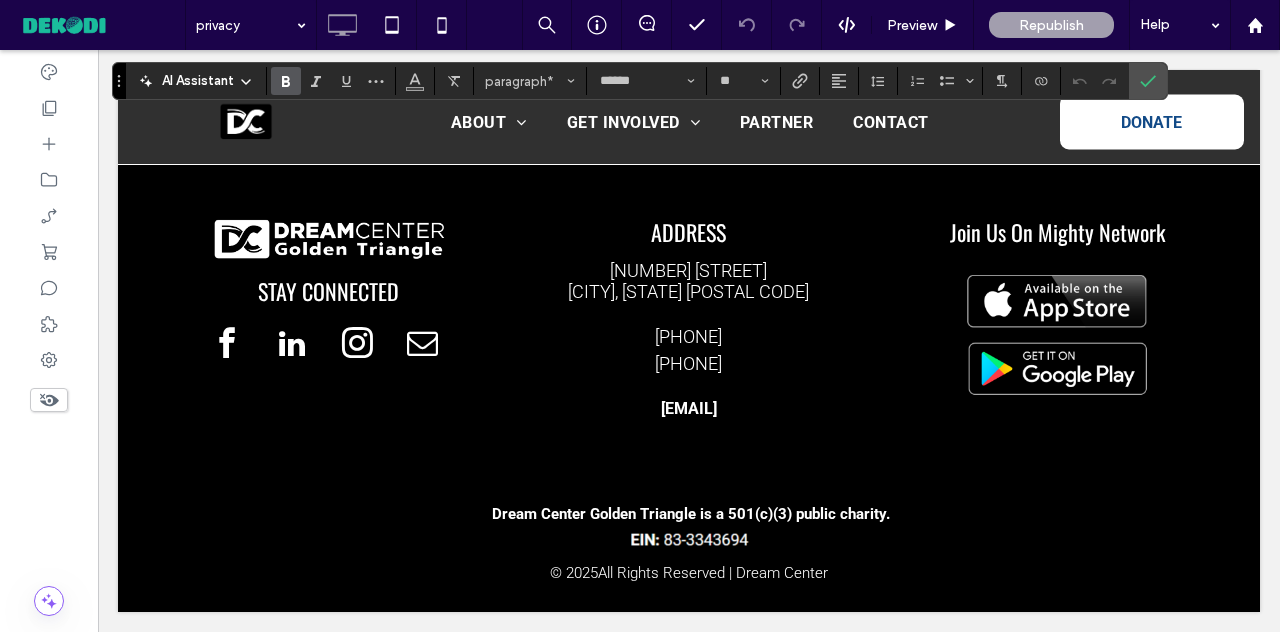 click on "Click To Paste
Row
Click To Paste
Partner with  Dream Center
Join the Volunteer Network
ABOUT
ABOUT DC GTR
PICTURE GALLERY
CALENDAR
GET INVOLVED
GET INVOLVED
DC VOLUNTEER NETWORK
BEDZ 4 KIDZ
BEDZ 4 KIDZ BUILDS
BED PLACEMENTS VOLUNTEER
DREAM CUP GOLF CLASSIC
DC NEEDS
PARTNER
CONTACT
[PHONE] [EMAIL]
Click To Paste
Click To Paste
Row
Click To Paste
Row
Menu
Click To Paste
Header
Click To Paste" at bounding box center (689, -1021) 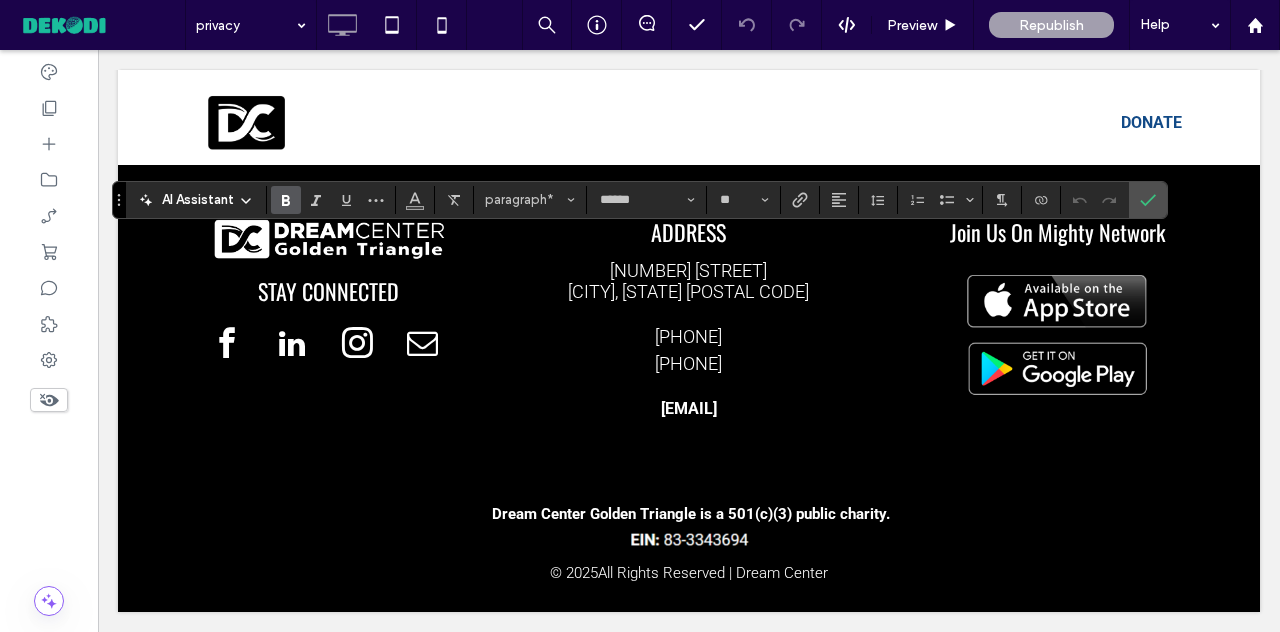 scroll, scrollTop: 0, scrollLeft: 0, axis: both 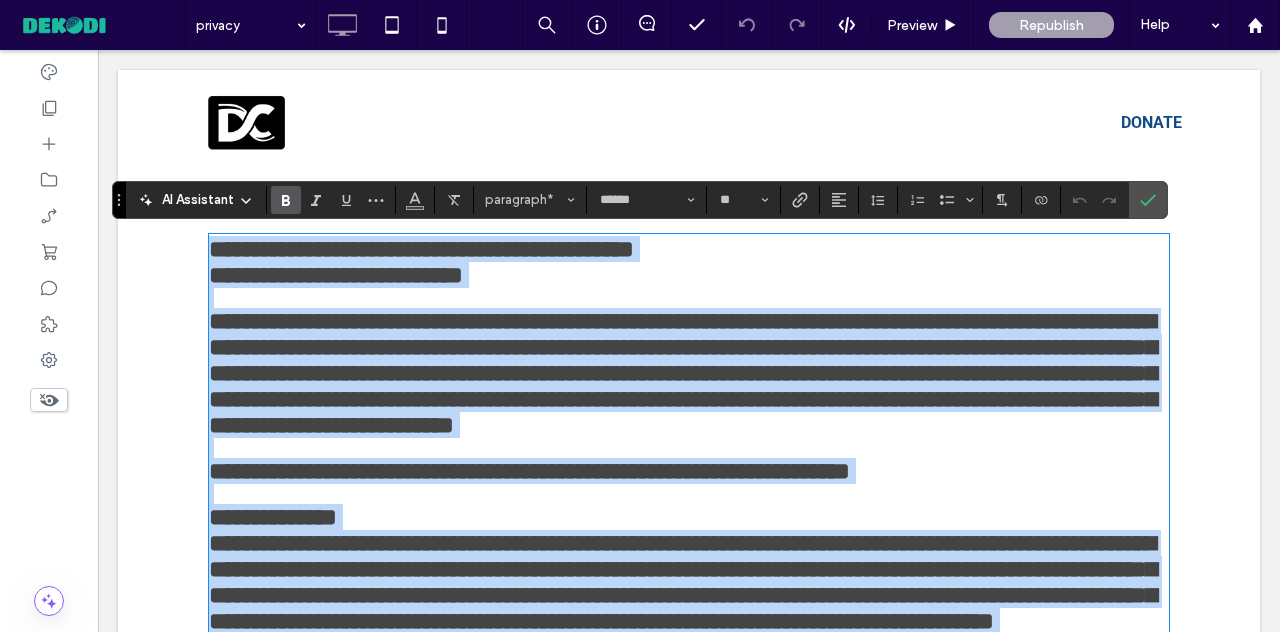 paste 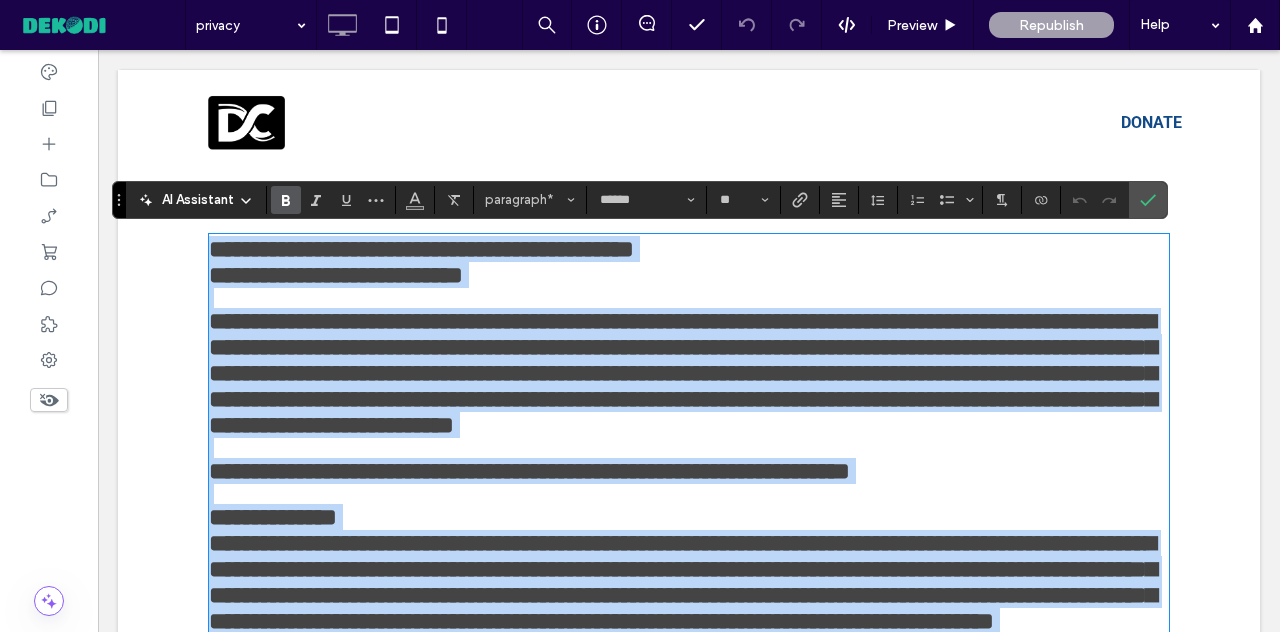 type 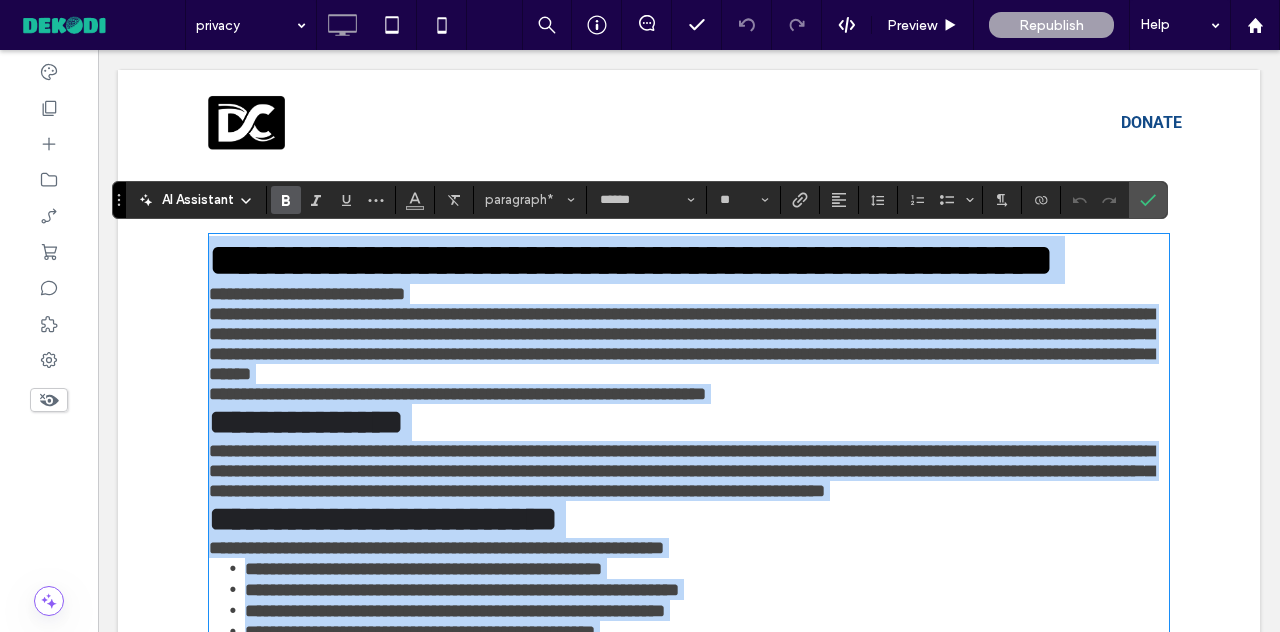 type on "**" 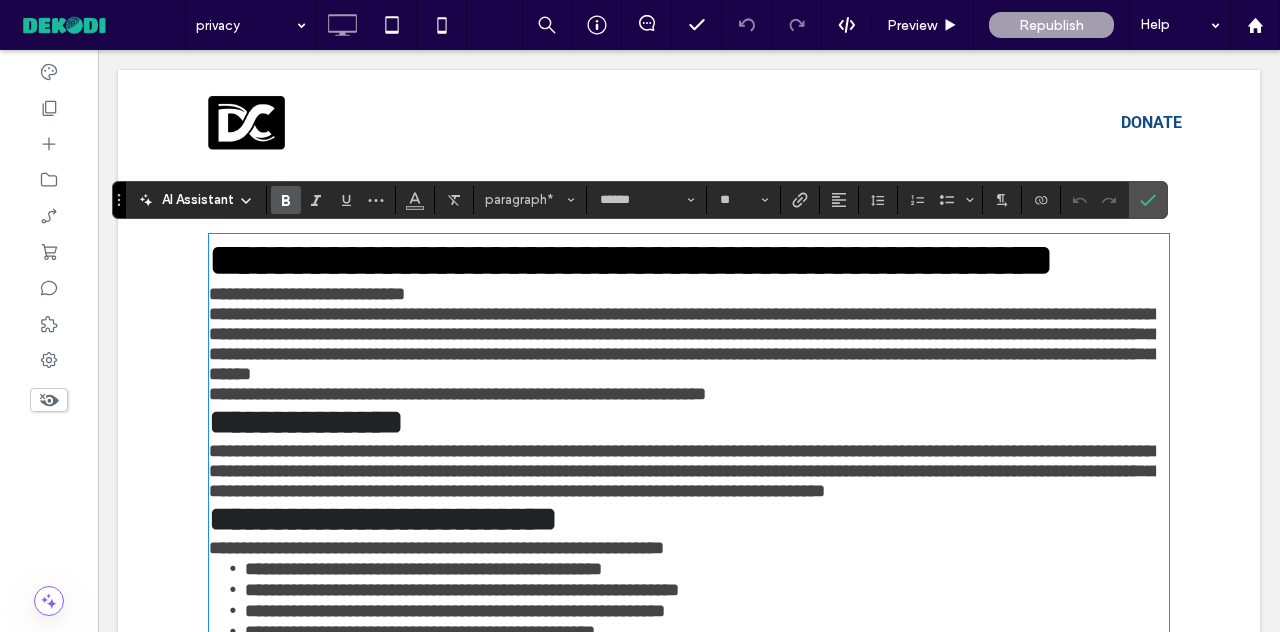 scroll, scrollTop: 2224, scrollLeft: 0, axis: vertical 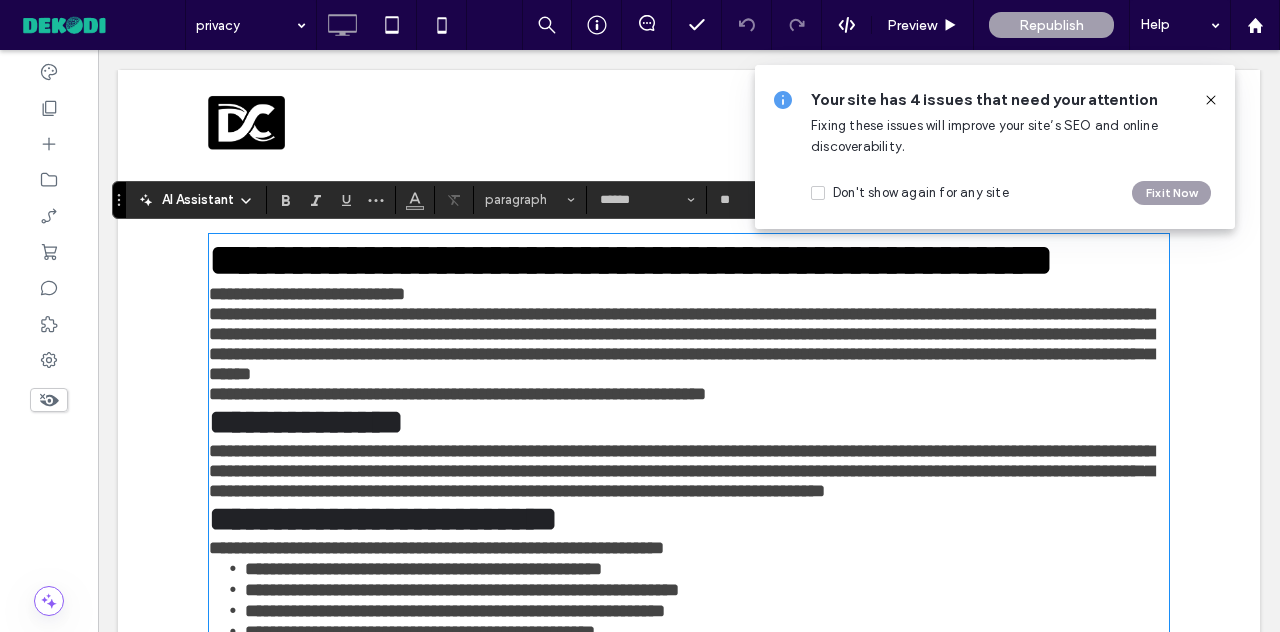 click 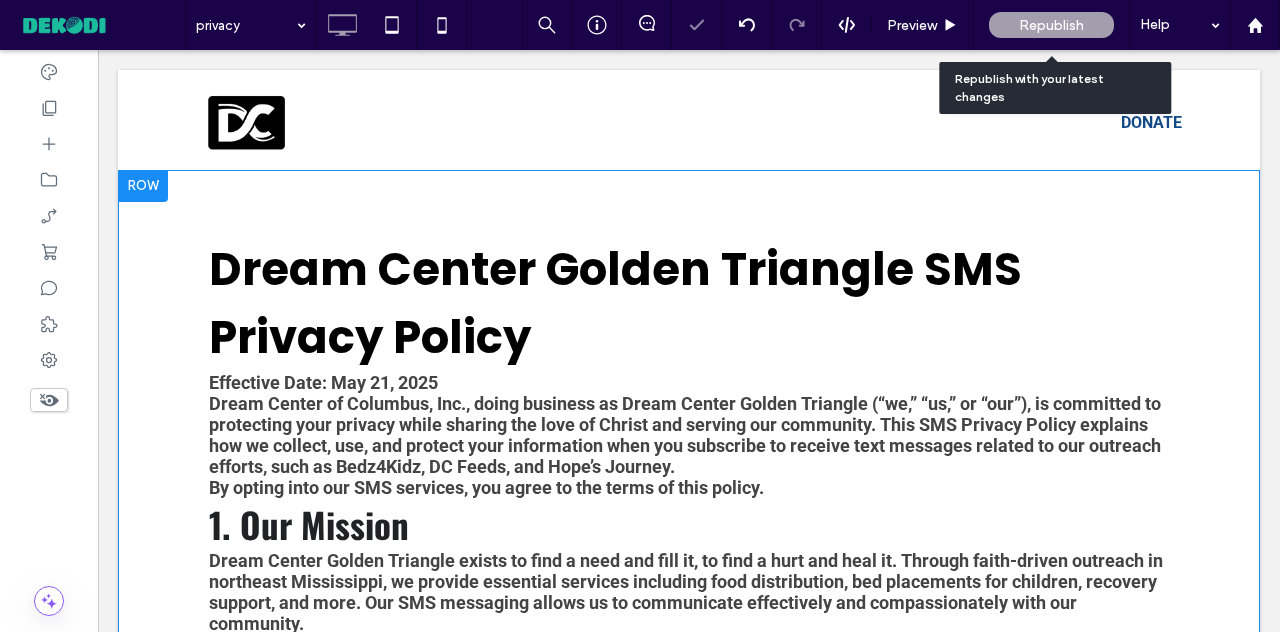 click on "Republish" at bounding box center (1051, 25) 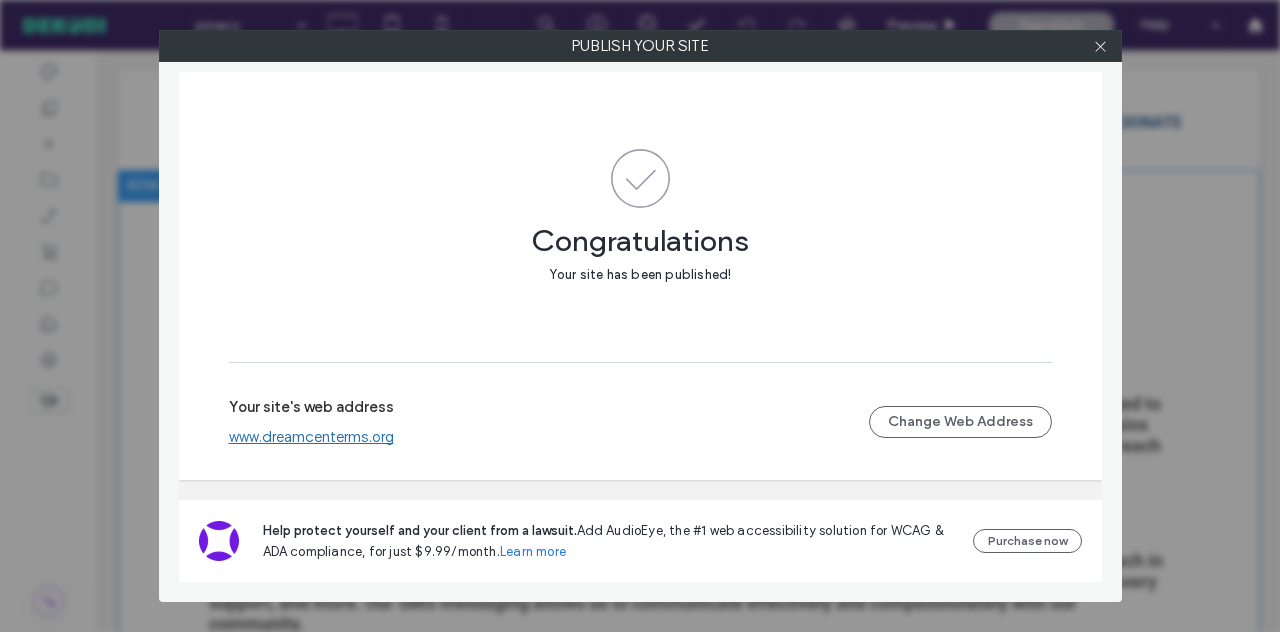 click at bounding box center [1101, 46] 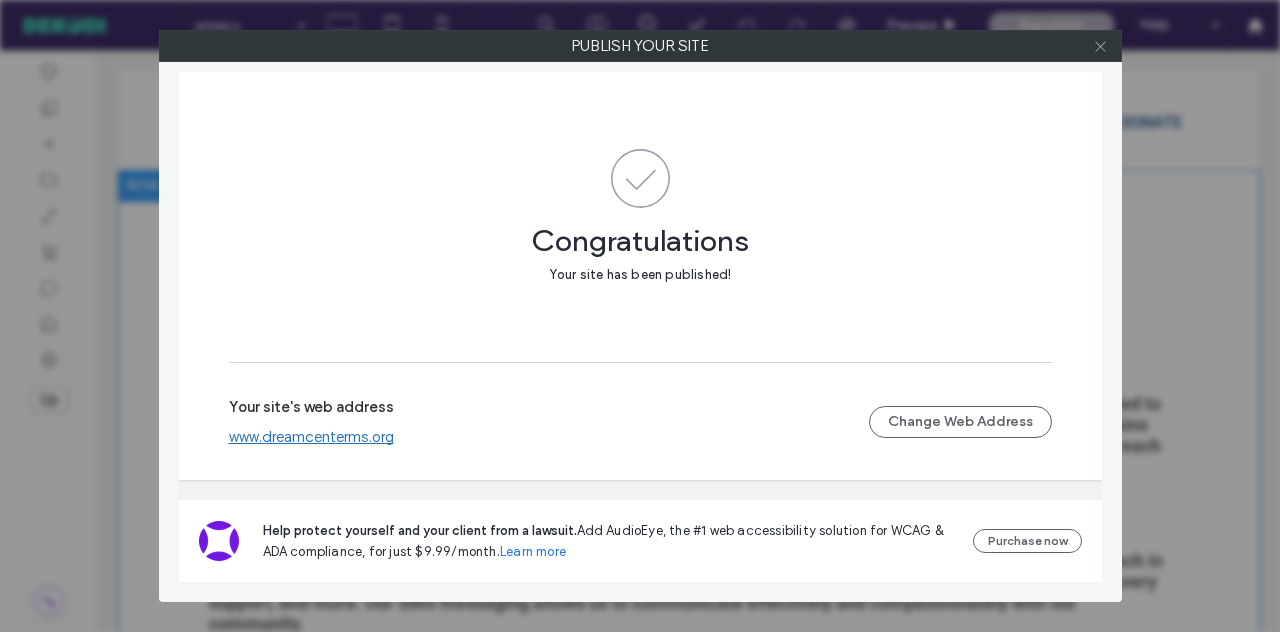 click 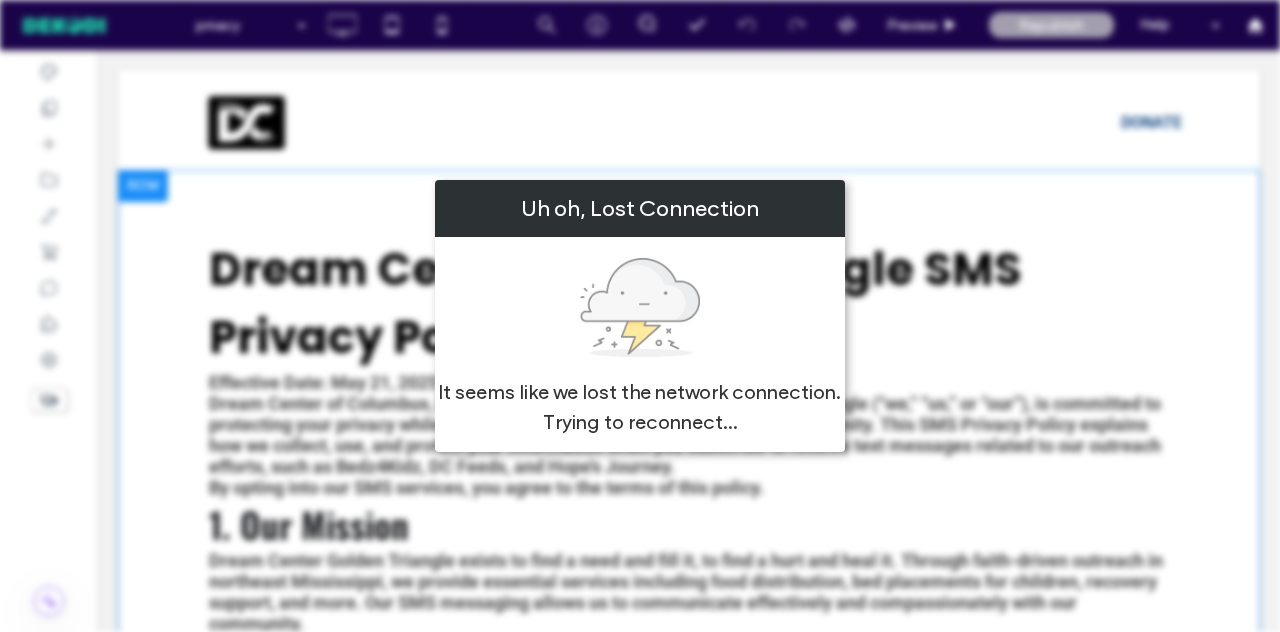 click on "Uh oh, Lost Connection
It seems like we lost the network connection. Trying to reconnect..." at bounding box center (640, 316) 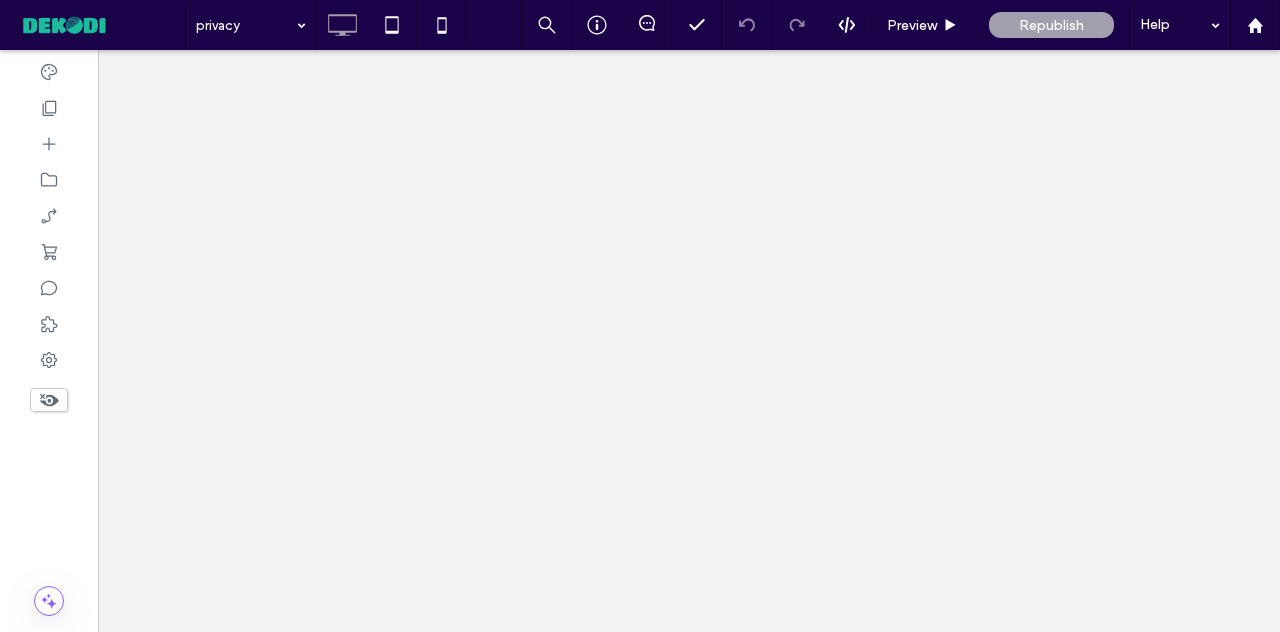 type on "*******" 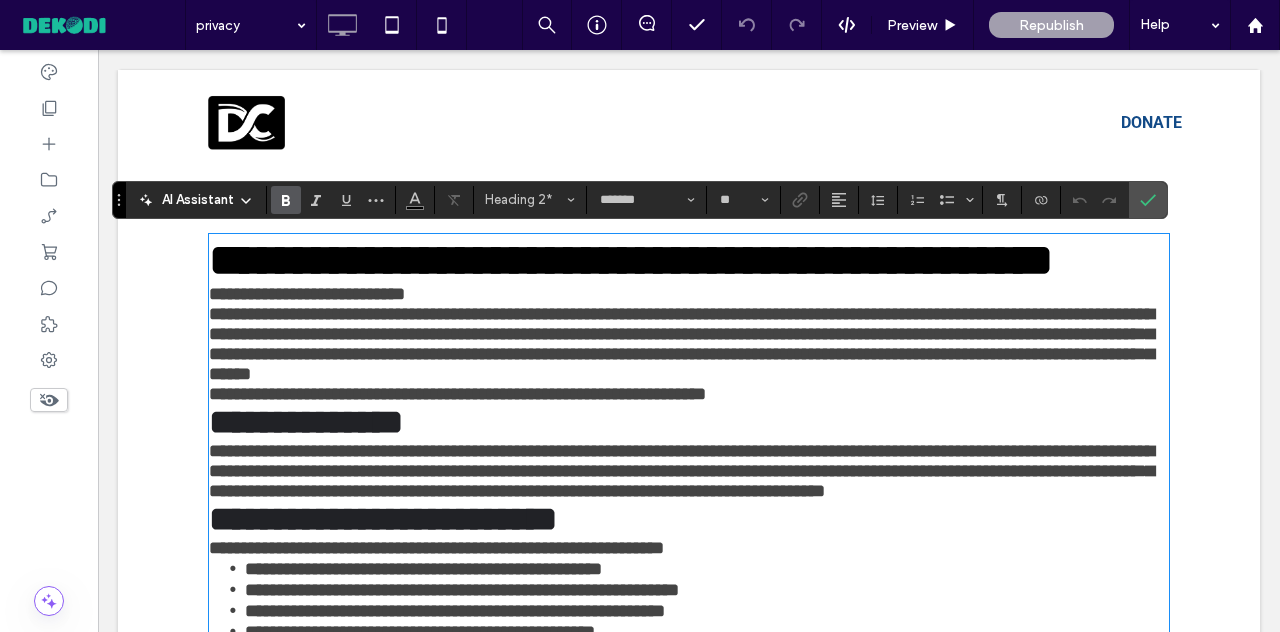 scroll, scrollTop: 0, scrollLeft: 0, axis: both 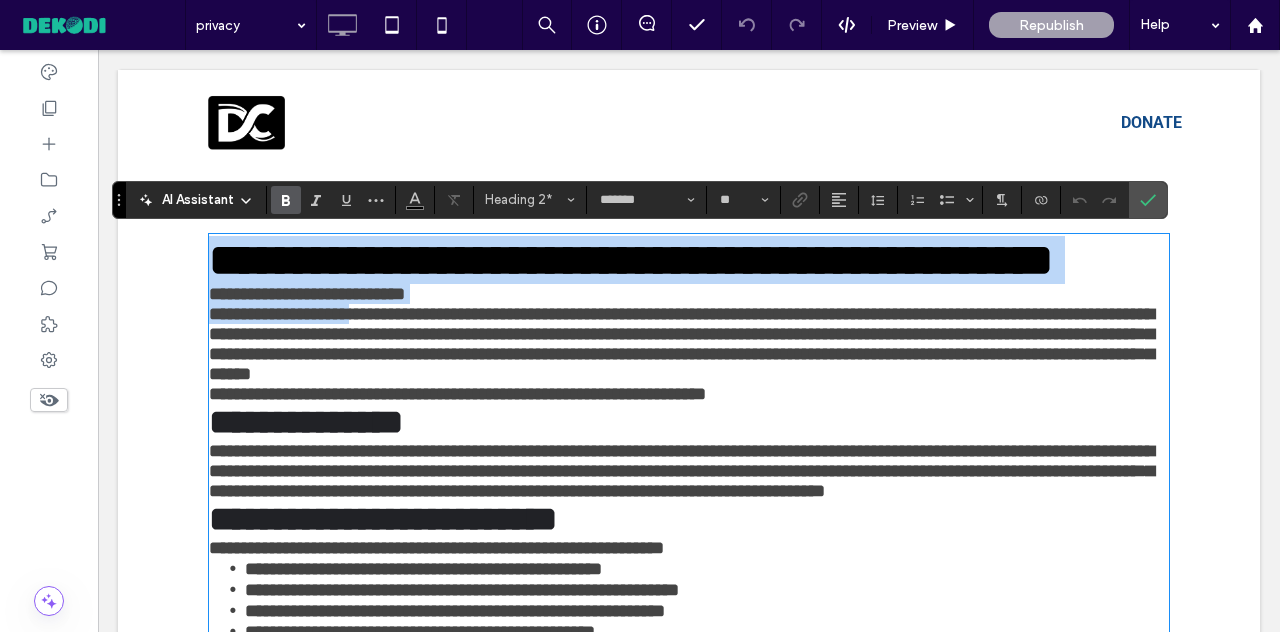 type 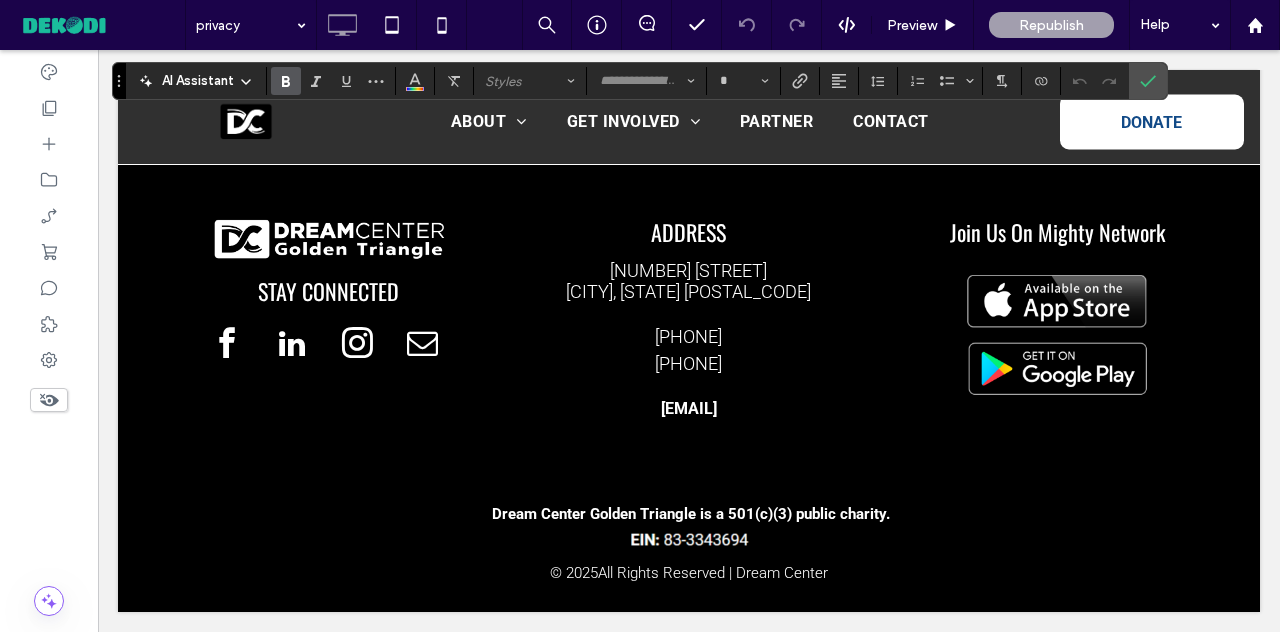 scroll, scrollTop: 2252, scrollLeft: 0, axis: vertical 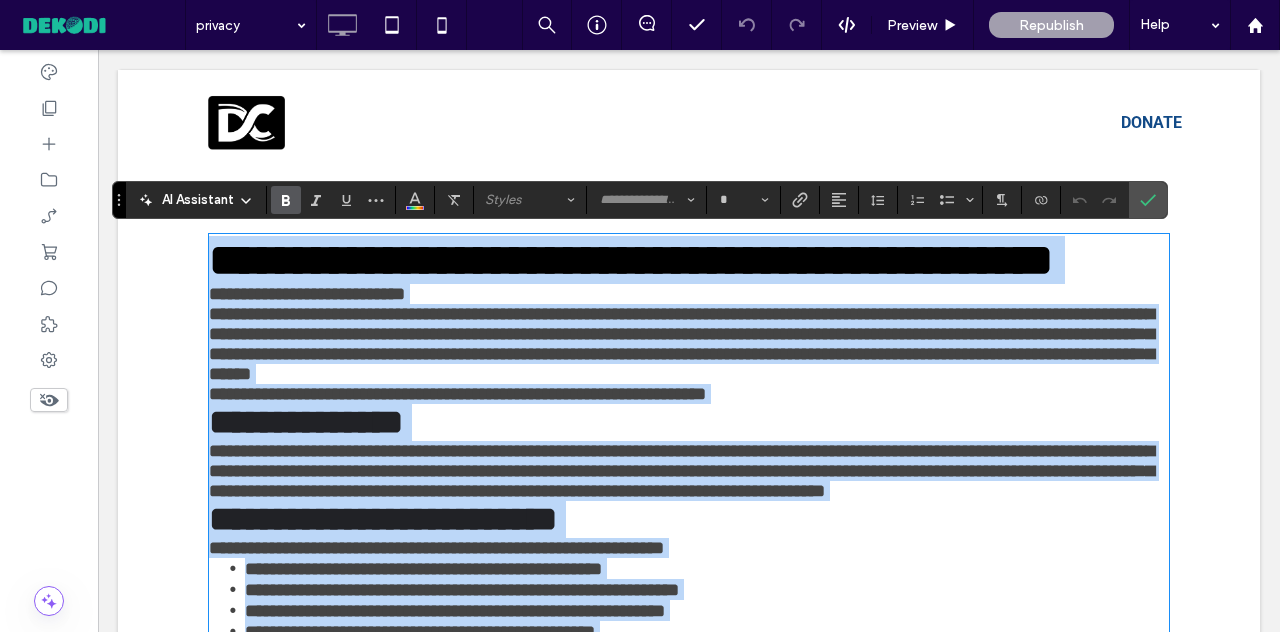 type on "******" 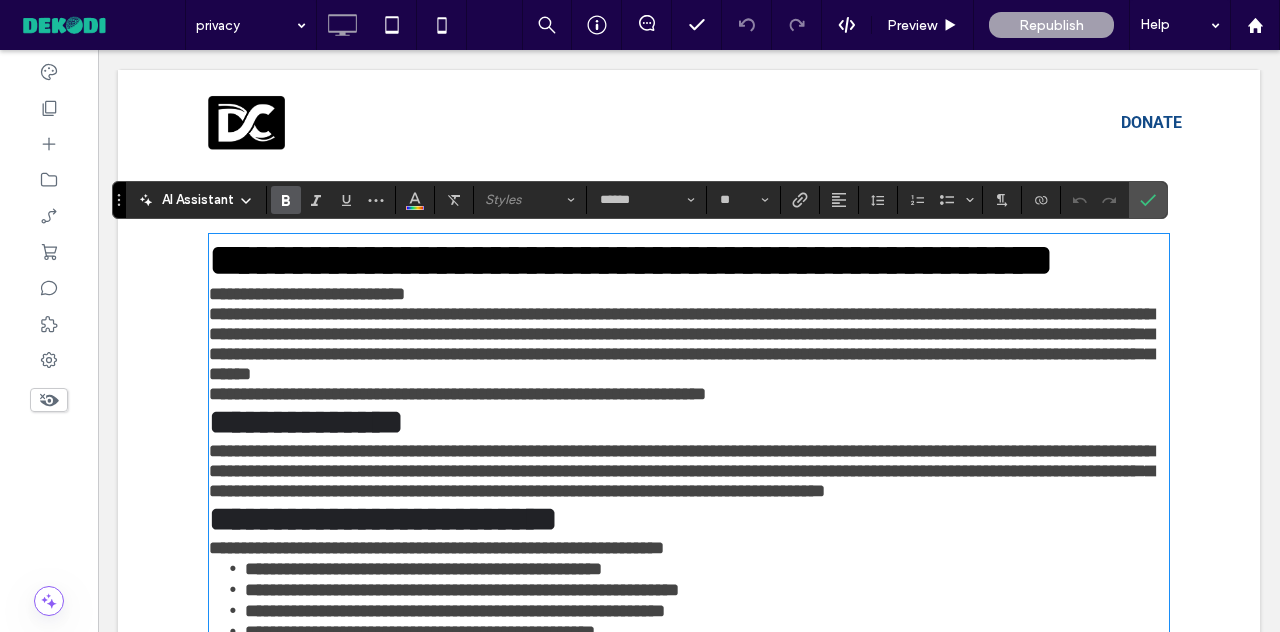 scroll, scrollTop: 2268, scrollLeft: 0, axis: vertical 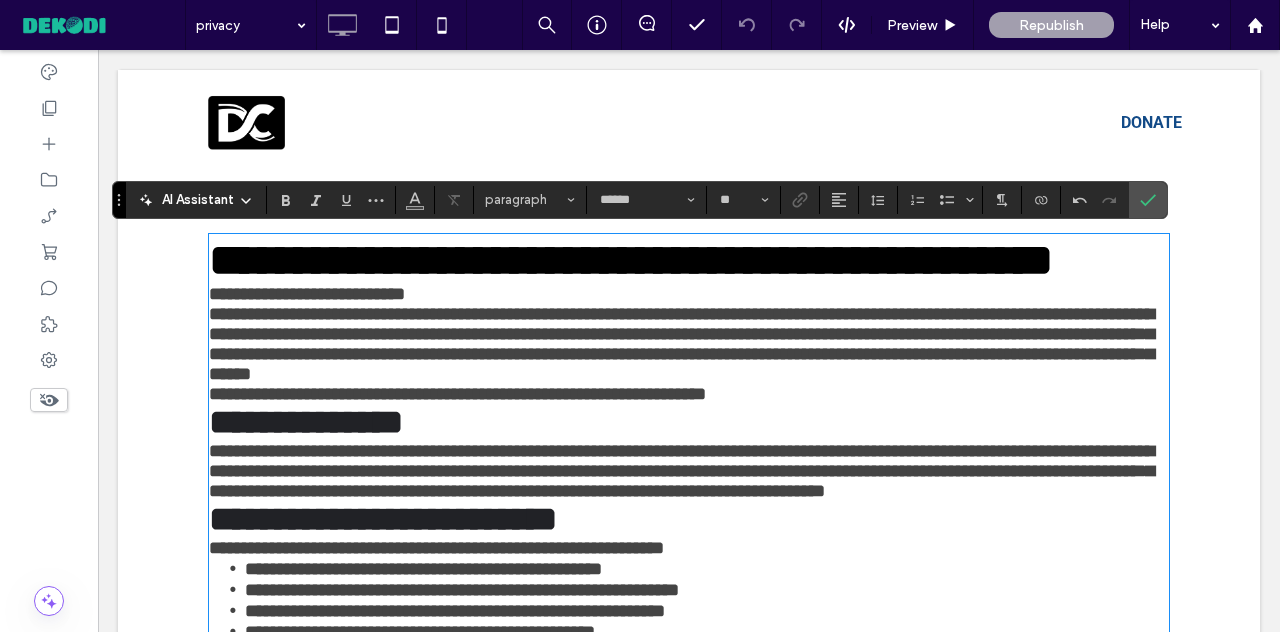 click on "**********" at bounding box center [307, 294] 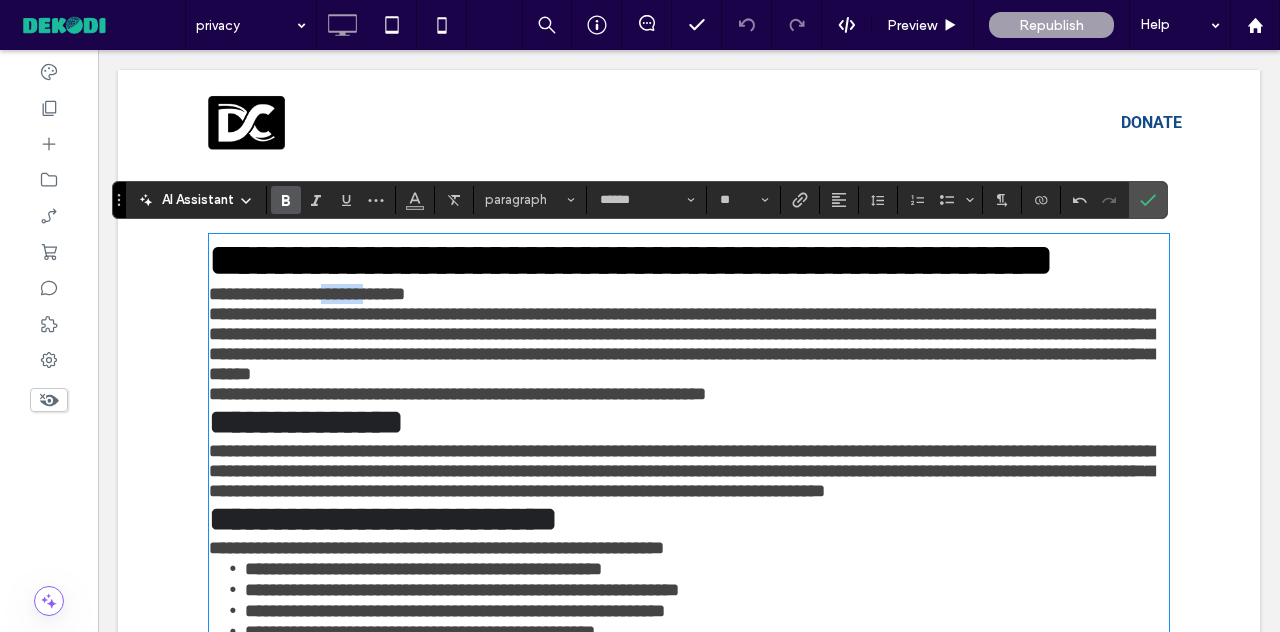 drag, startPoint x: 381, startPoint y: 381, endPoint x: 330, endPoint y: 381, distance: 51 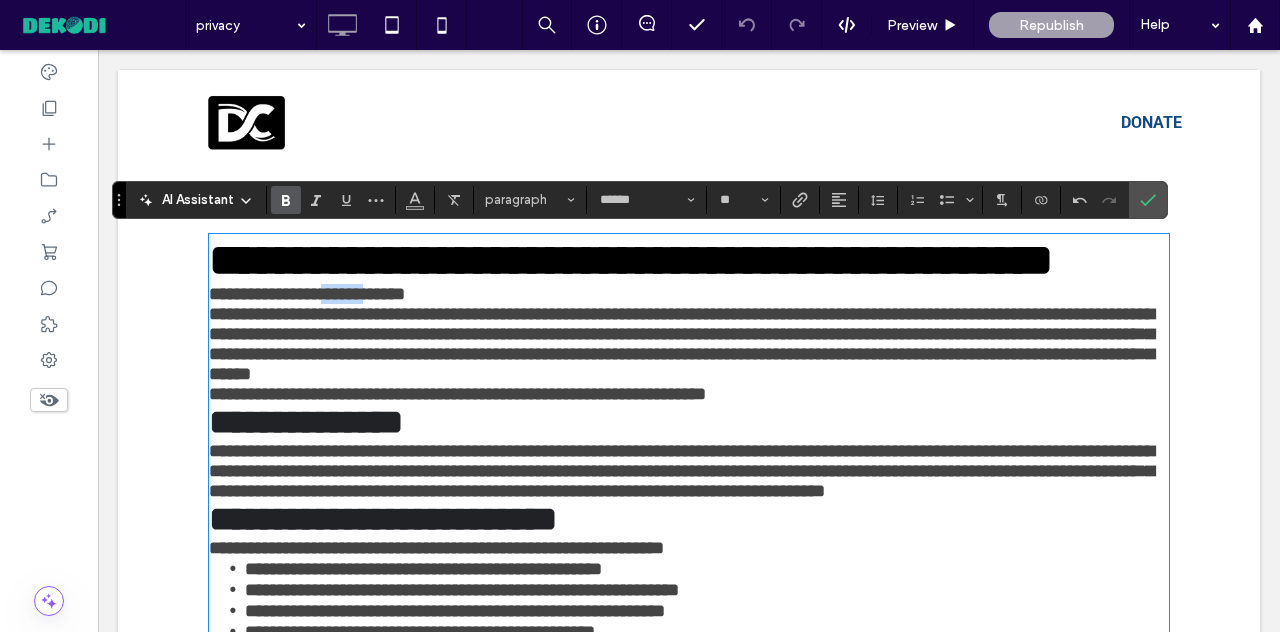 click on "**********" at bounding box center (307, 294) 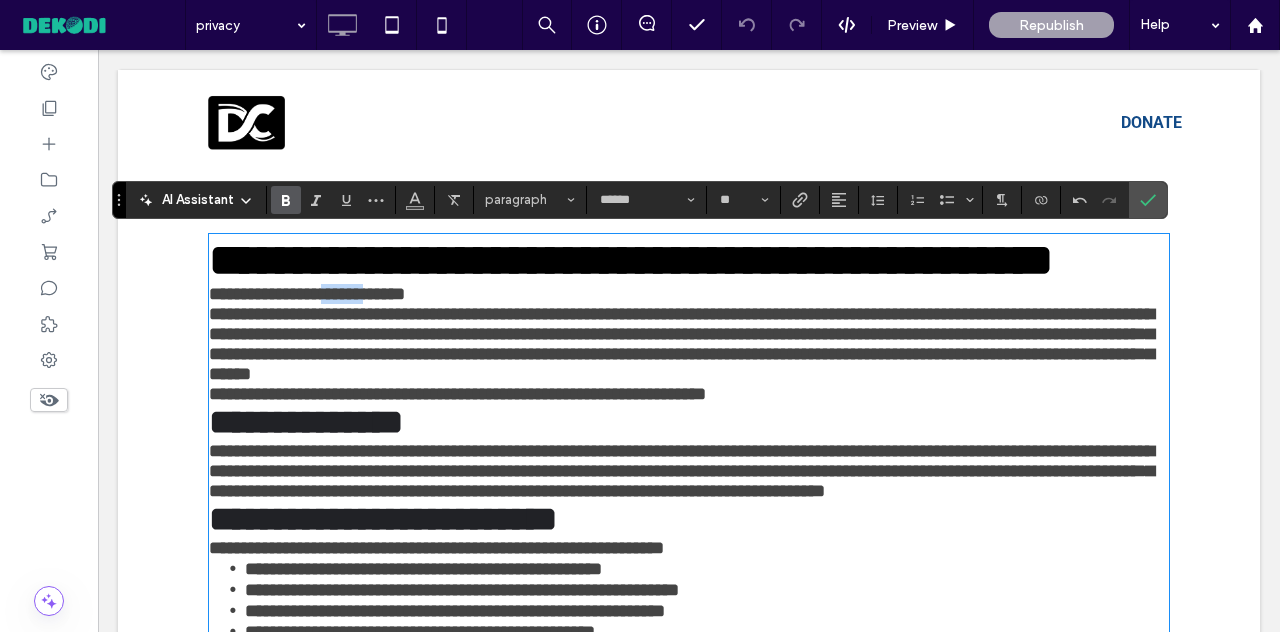 type 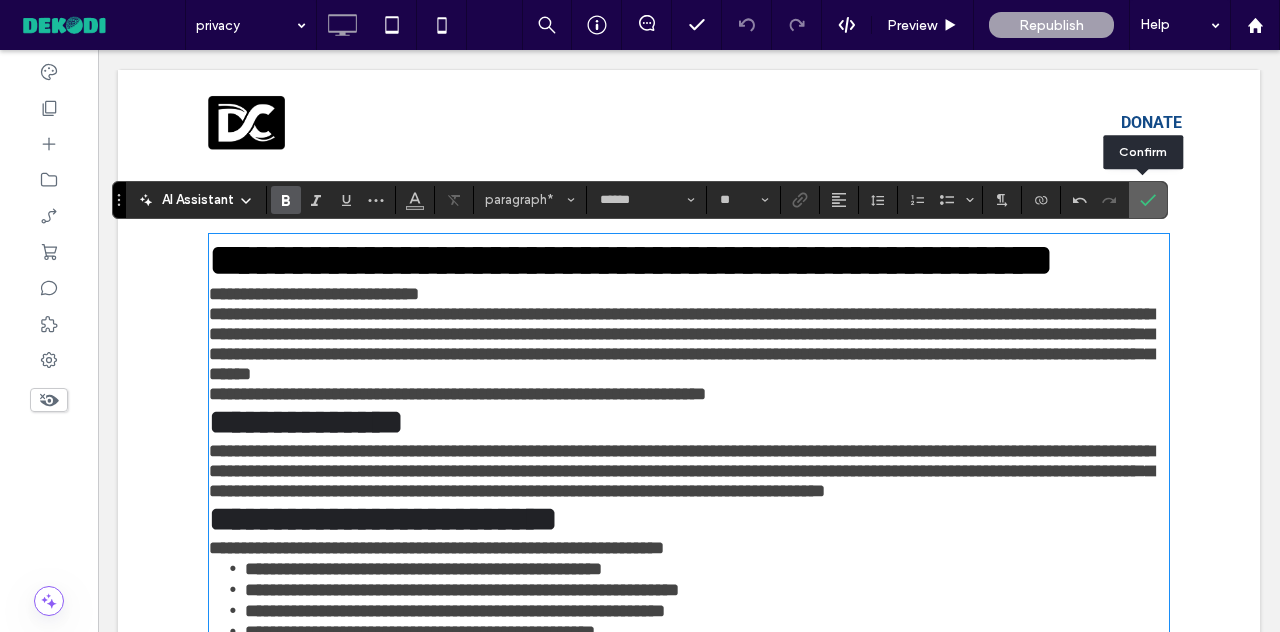 click 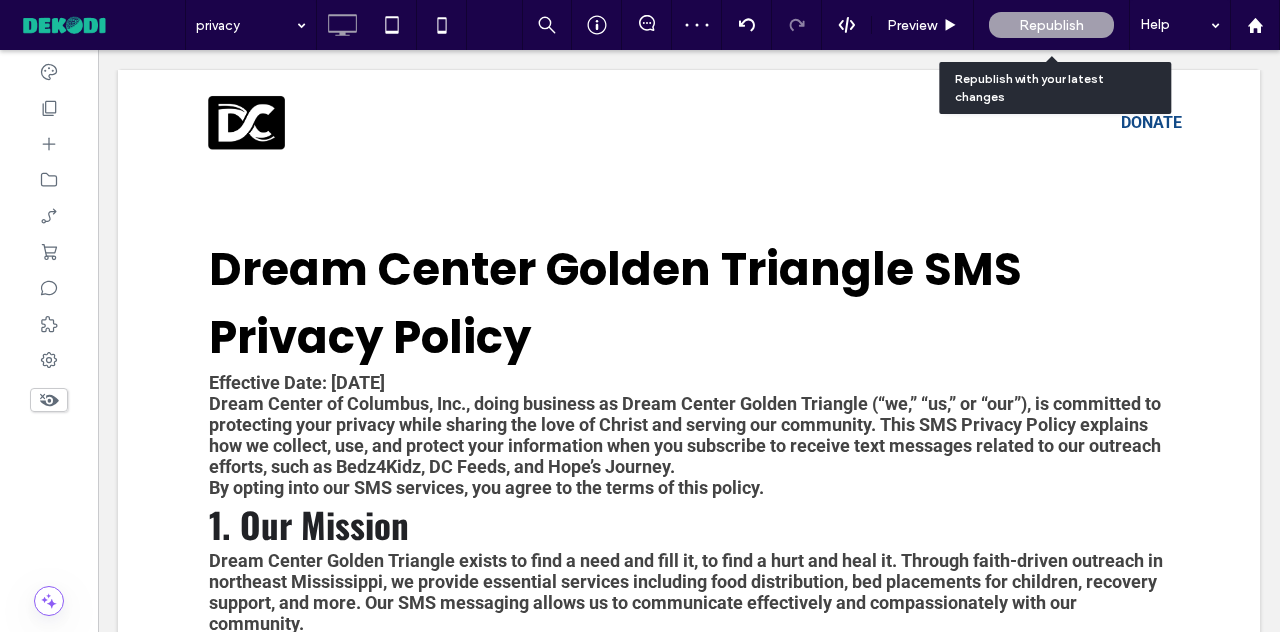 click on "Republish" at bounding box center (1051, 25) 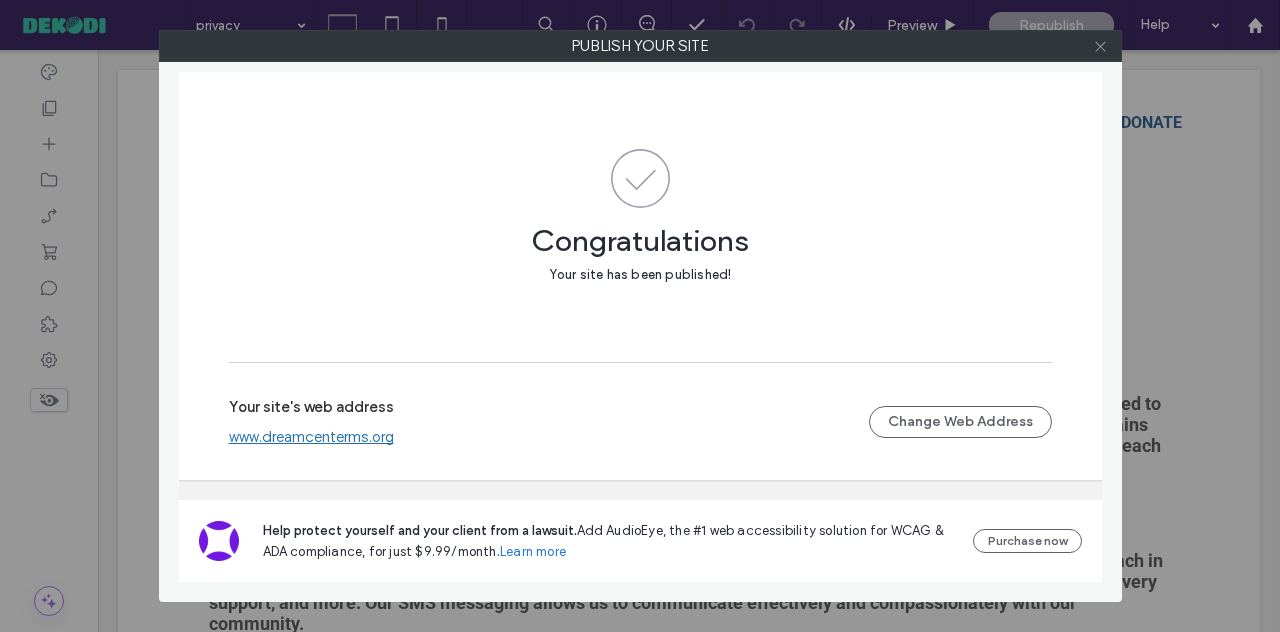 click 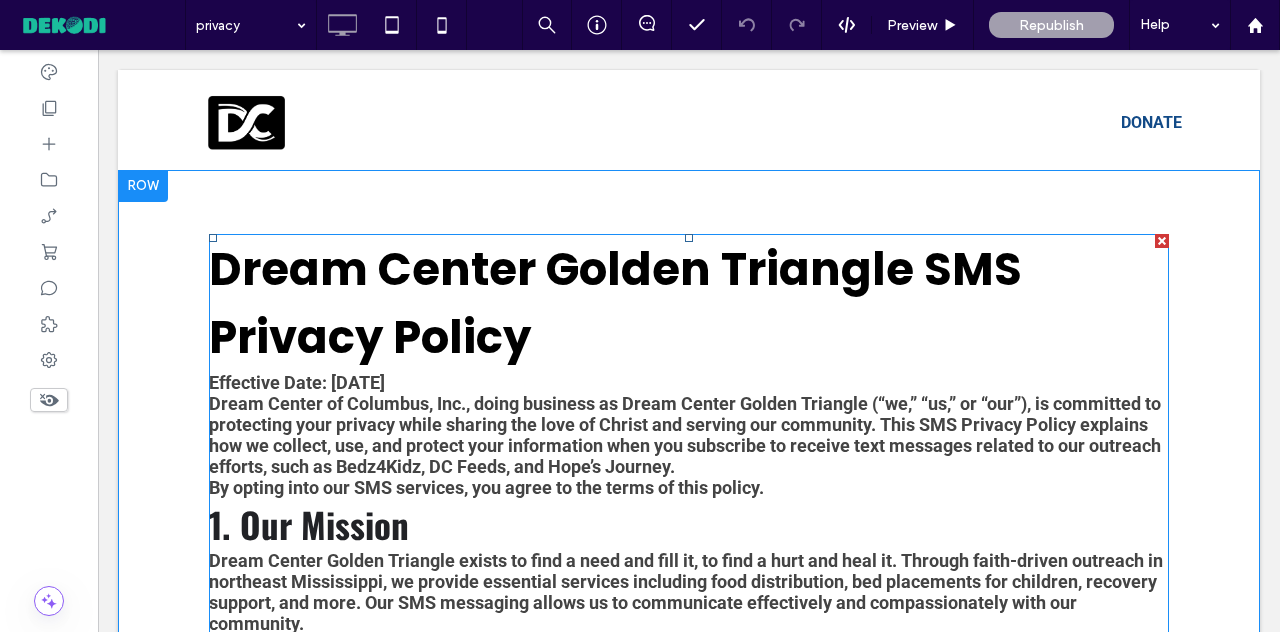 click on "Dream Center Golden Triangle SMS Privacy Policy" at bounding box center [615, 303] 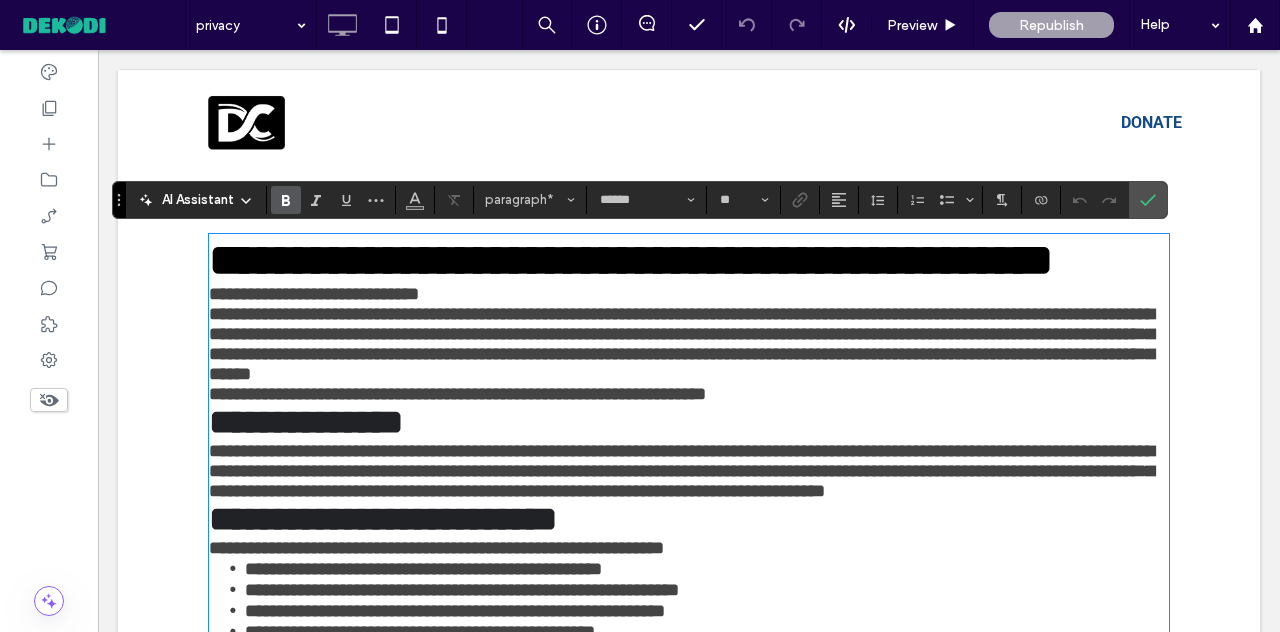 type on "*******" 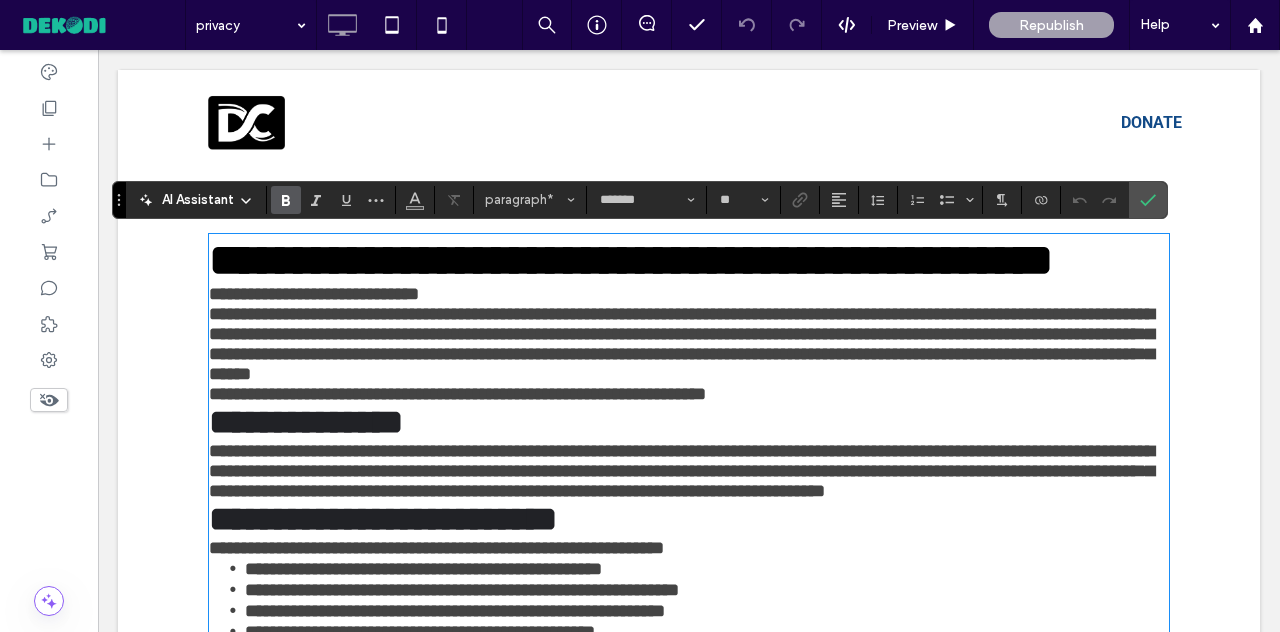 click on "**********" at bounding box center (631, 260) 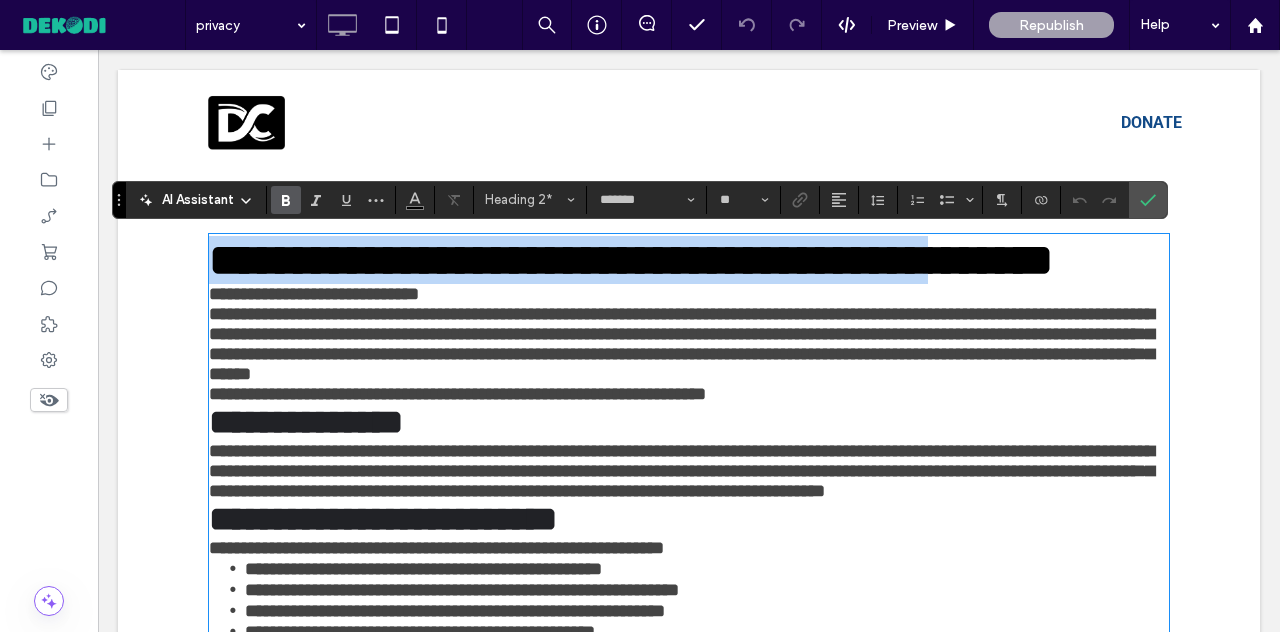 type 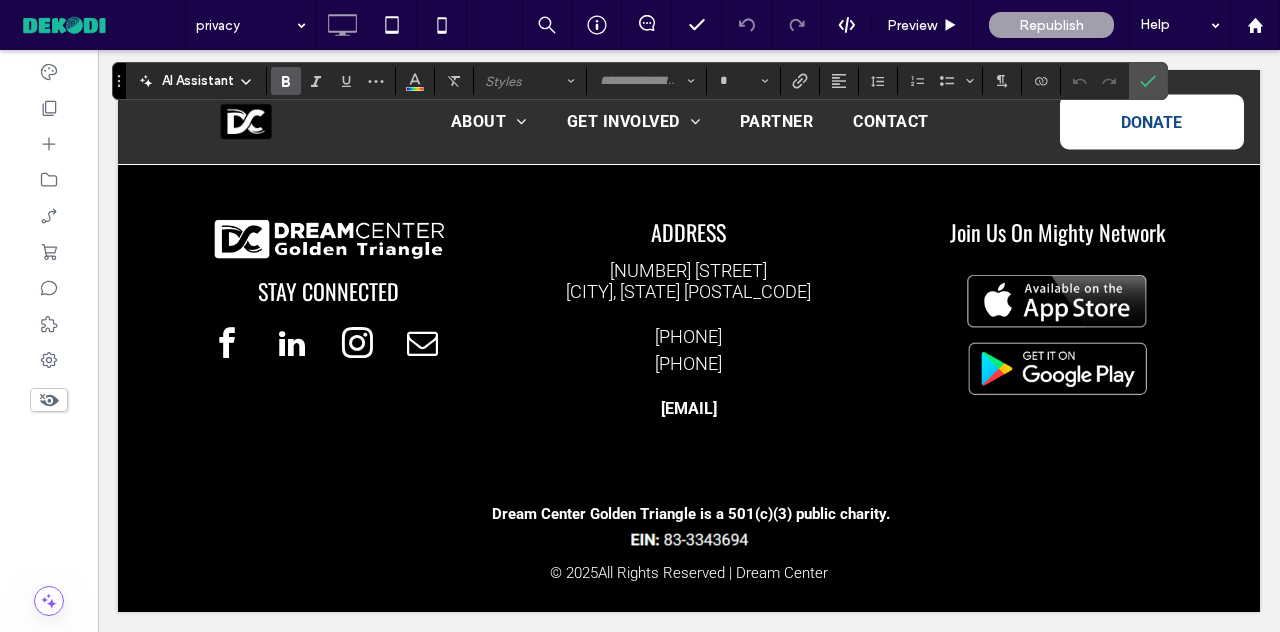 scroll, scrollTop: 2400, scrollLeft: 0, axis: vertical 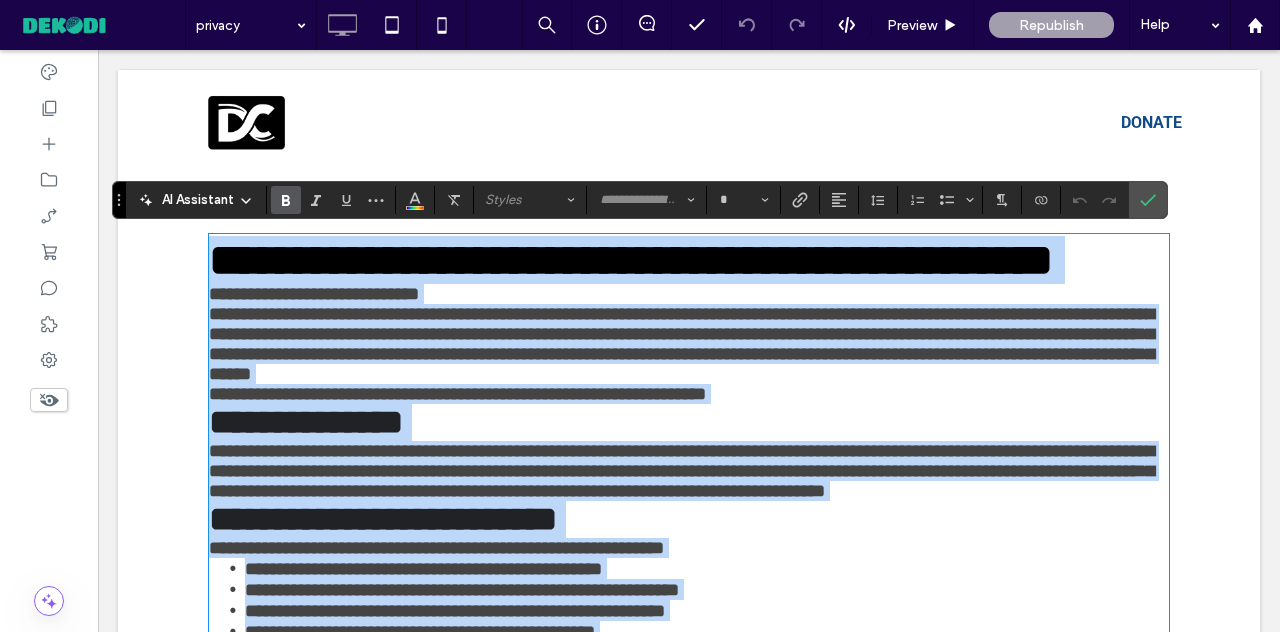 type on "******" 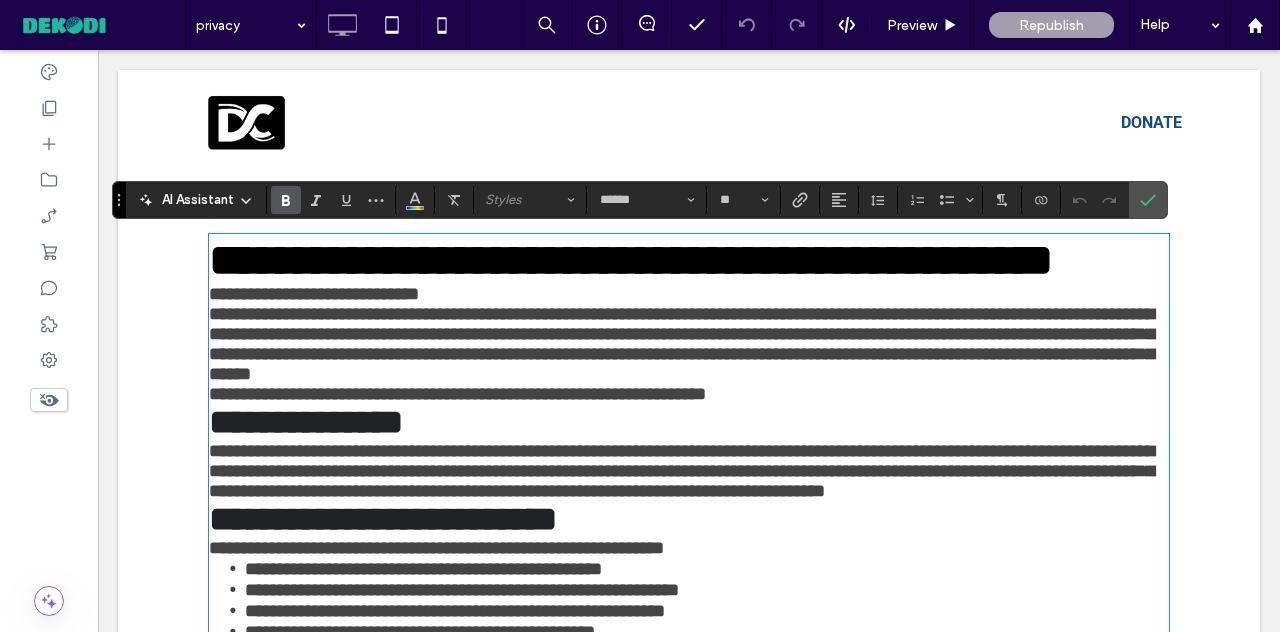scroll, scrollTop: 2268, scrollLeft: 0, axis: vertical 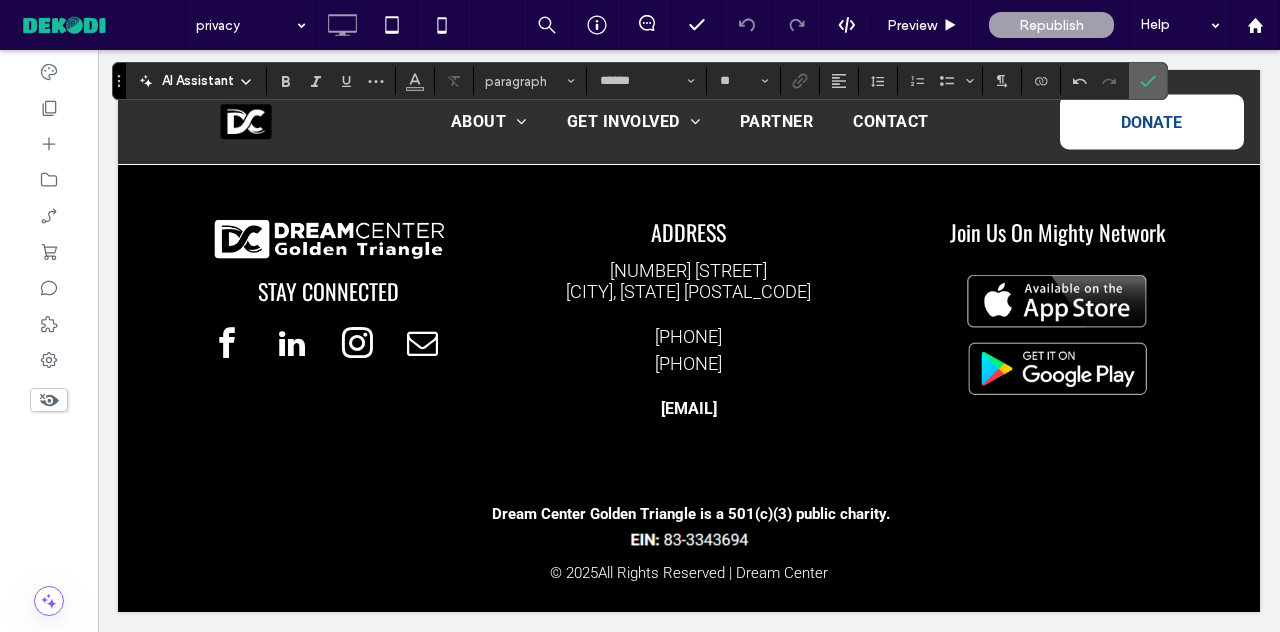 click 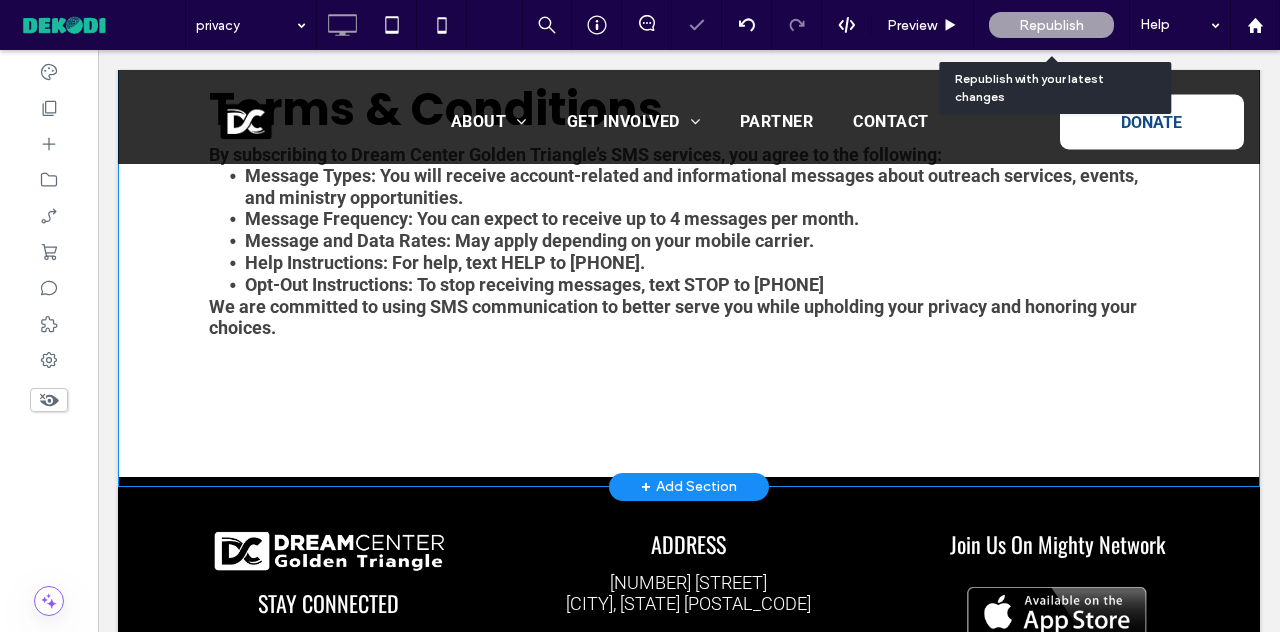 click on "Republish" at bounding box center [1051, 25] 